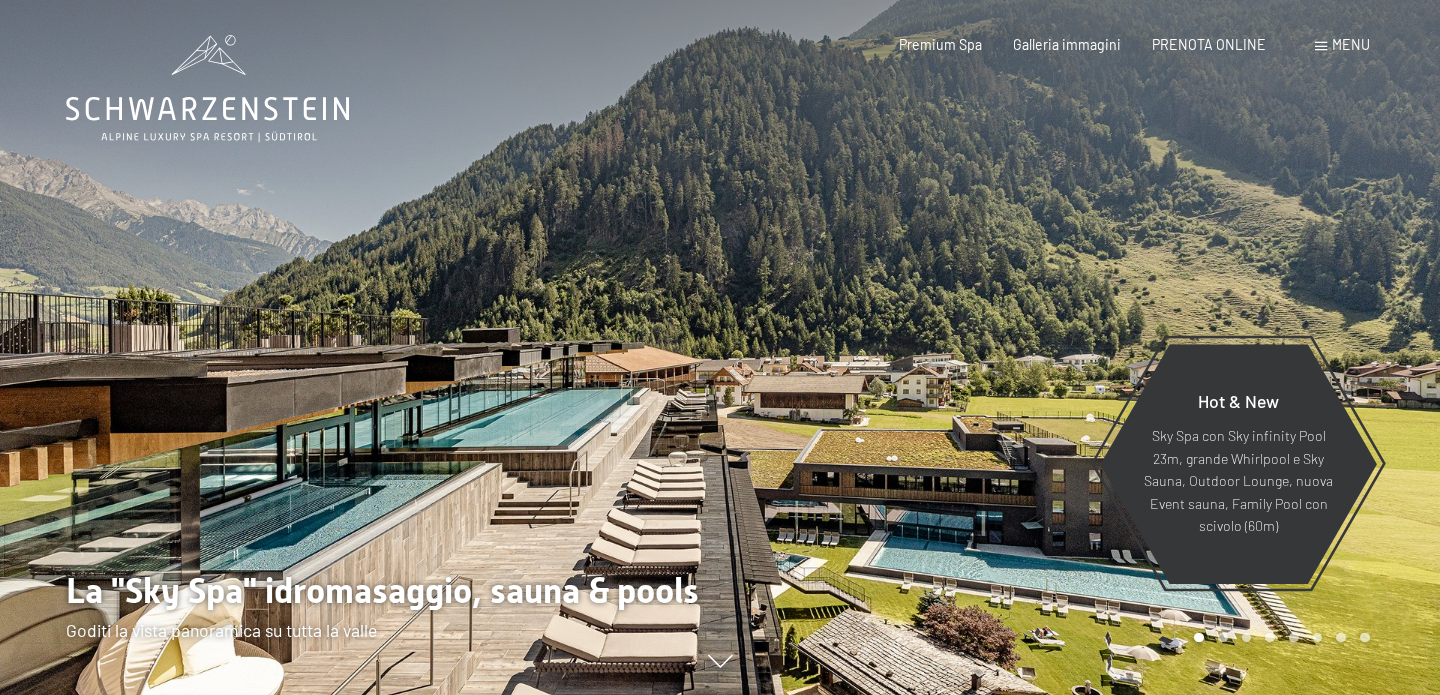 scroll, scrollTop: 0, scrollLeft: 0, axis: both 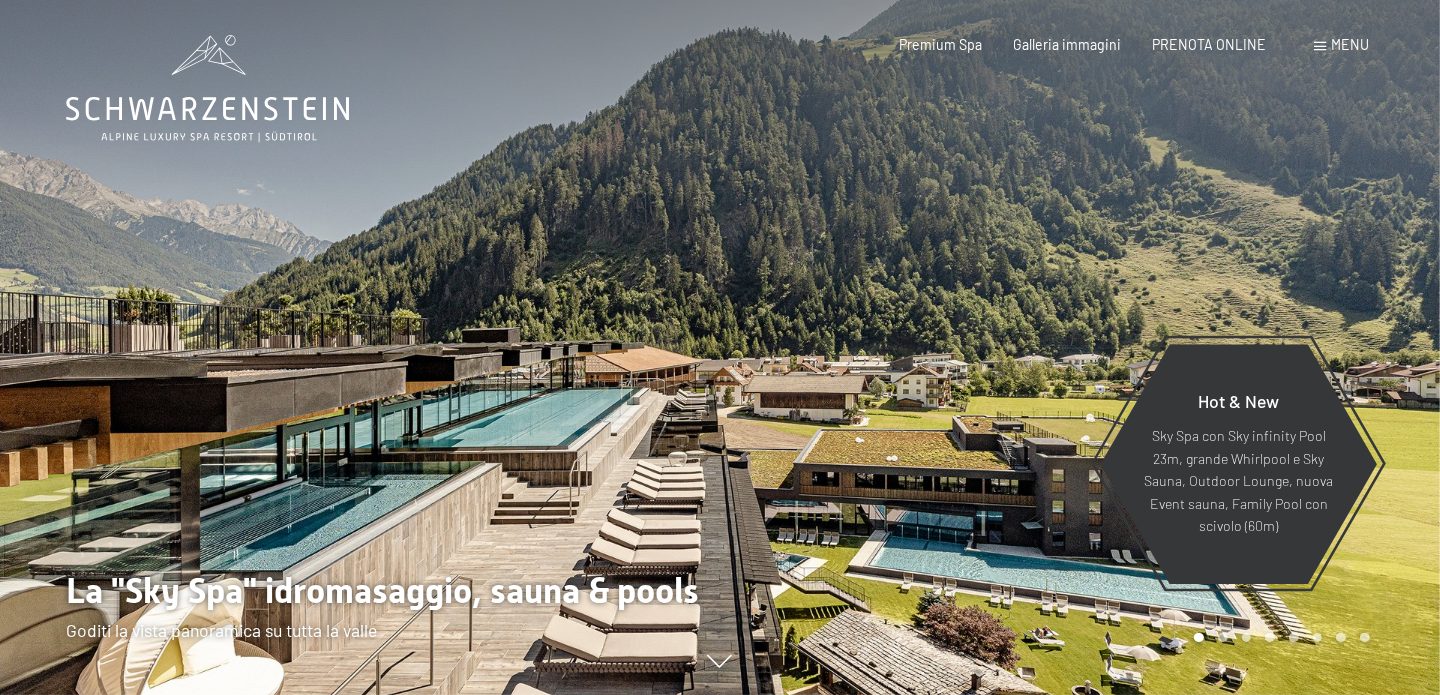 click on "Menu" at bounding box center (1351, 44) 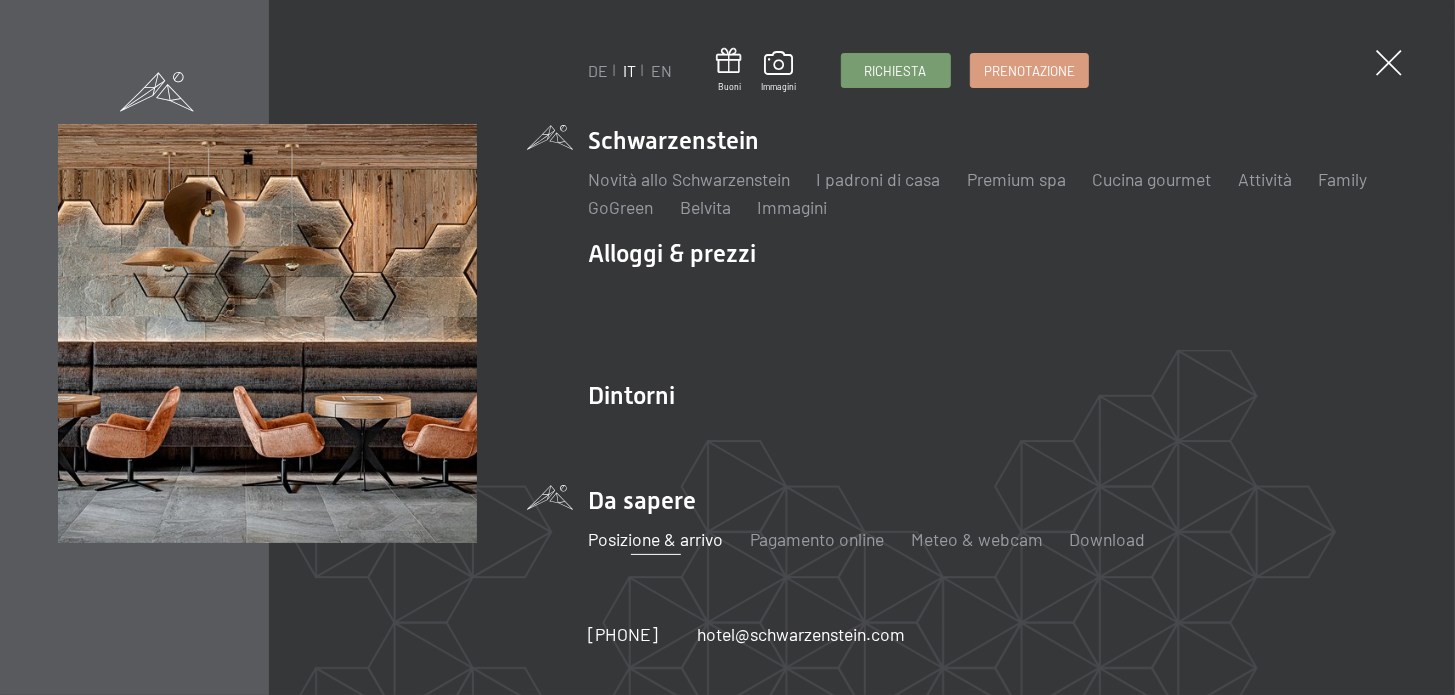 click on "Posizione & arrivo" at bounding box center (655, 539) 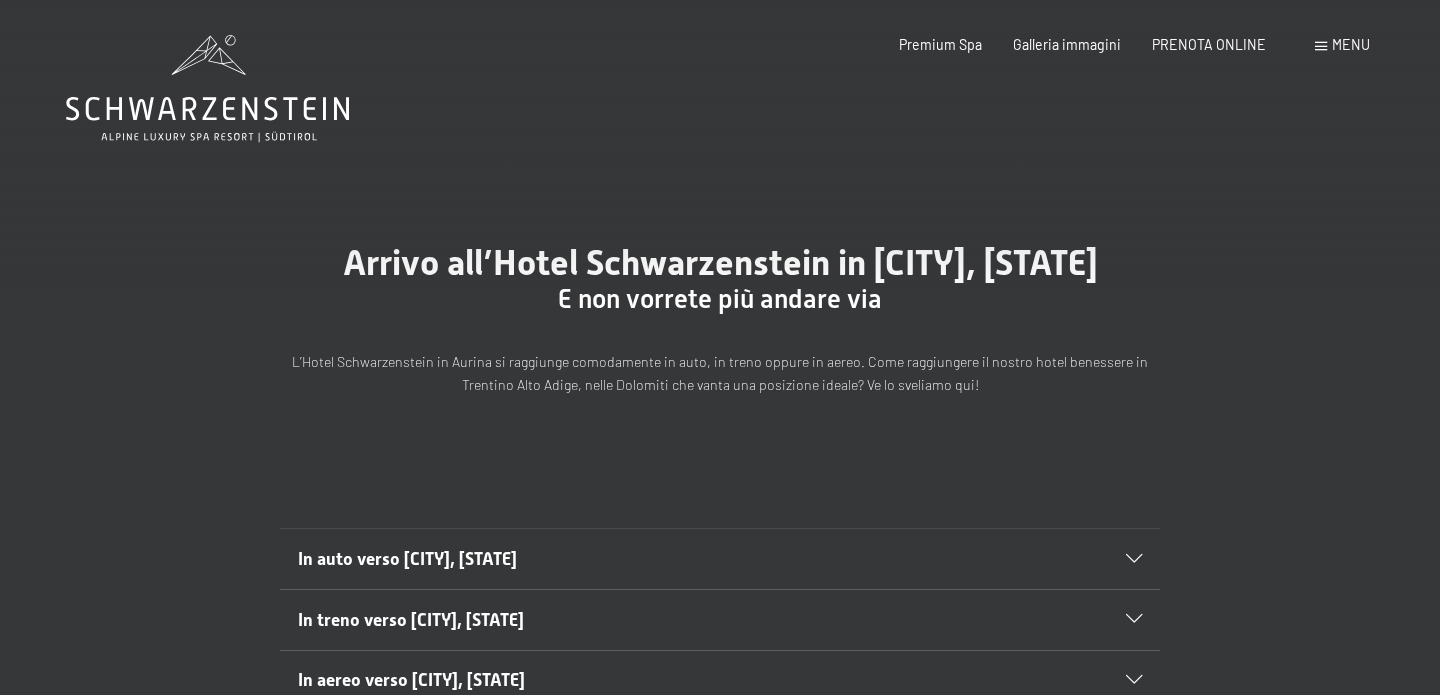 scroll, scrollTop: 0, scrollLeft: 0, axis: both 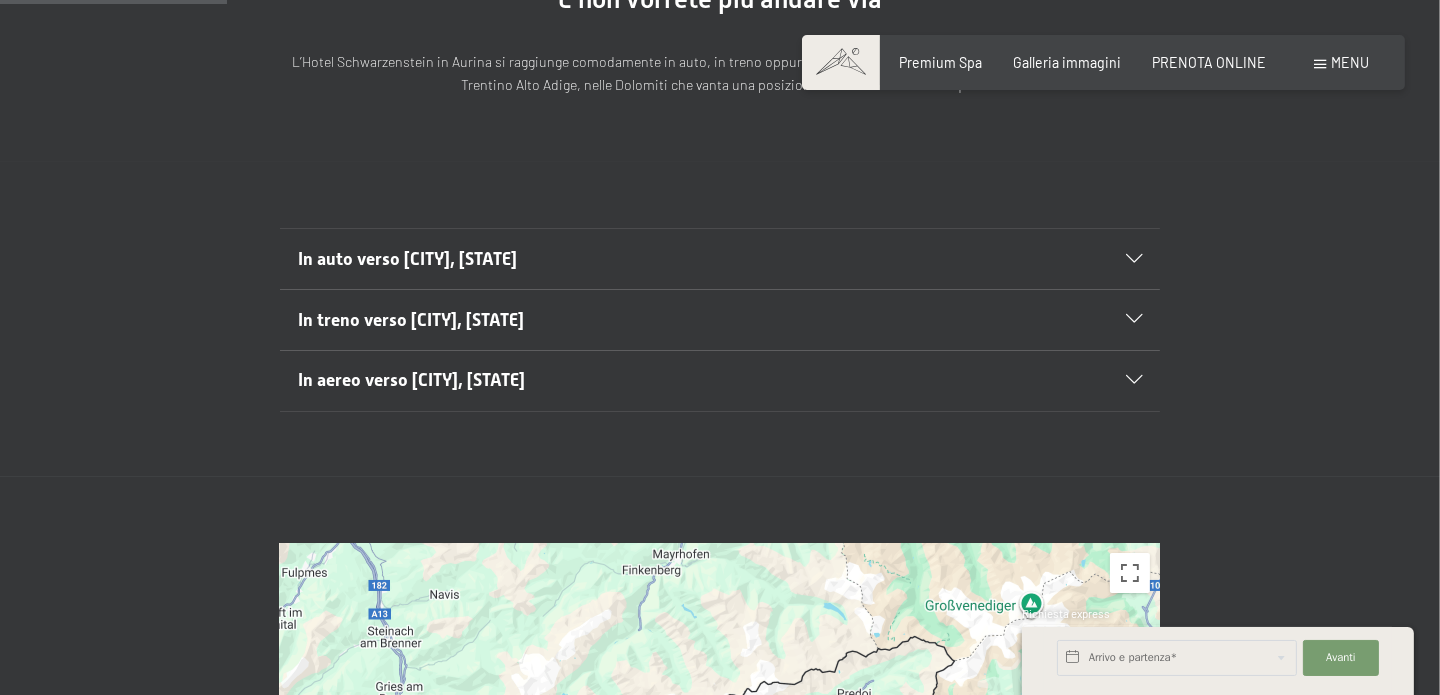 click at bounding box center (1134, 319) 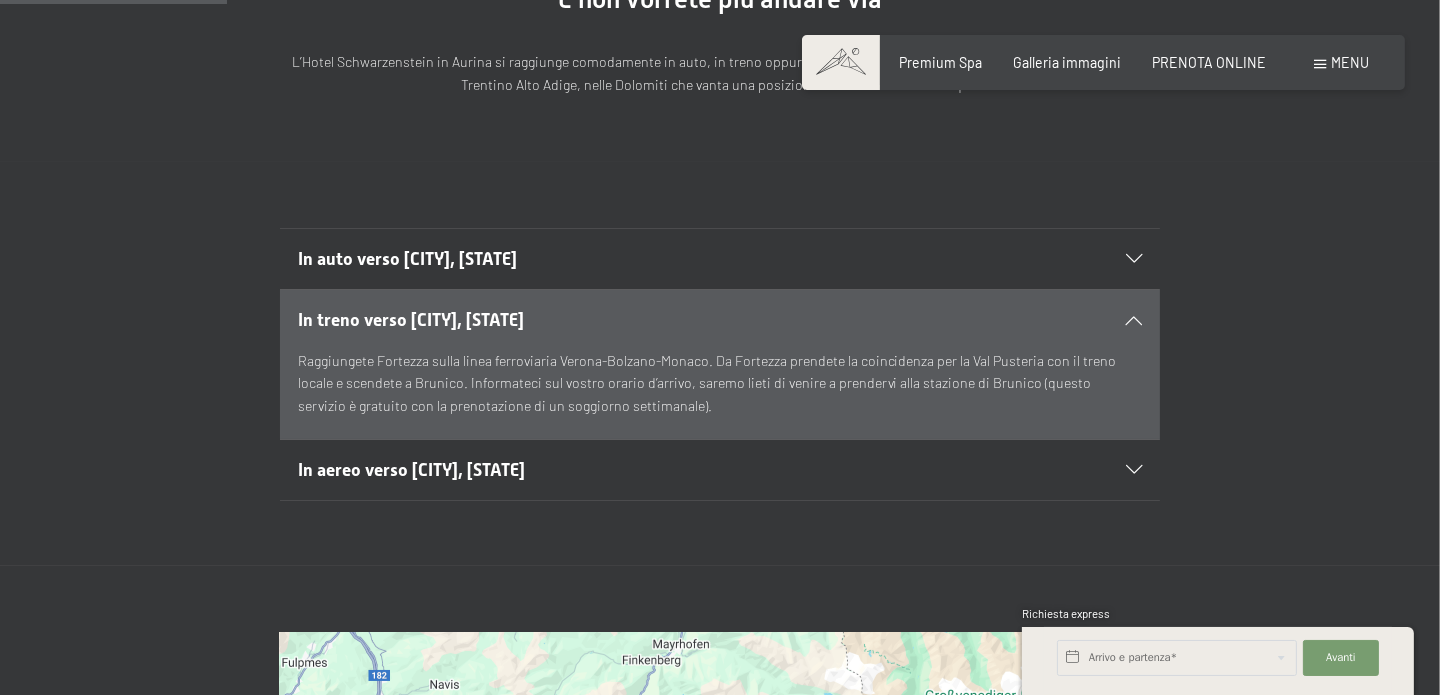 click at bounding box center (1134, 319) 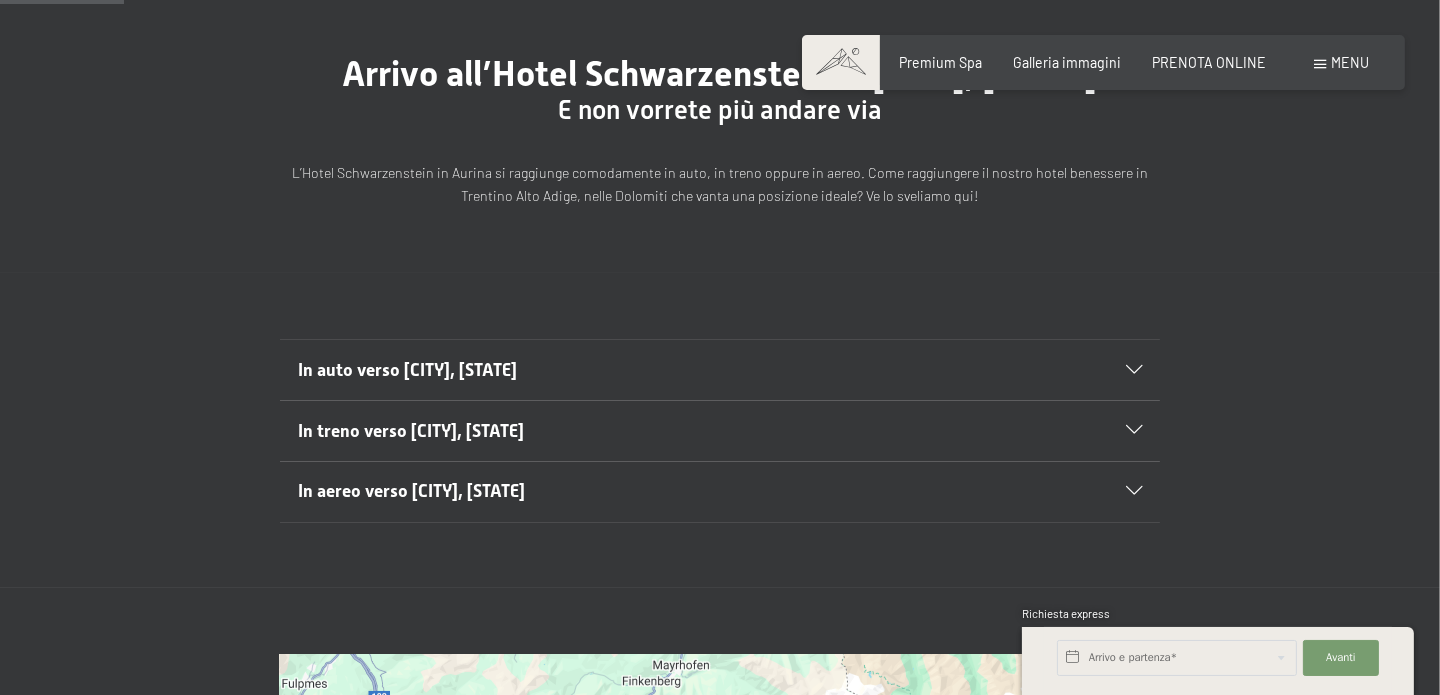 scroll, scrollTop: 99, scrollLeft: 0, axis: vertical 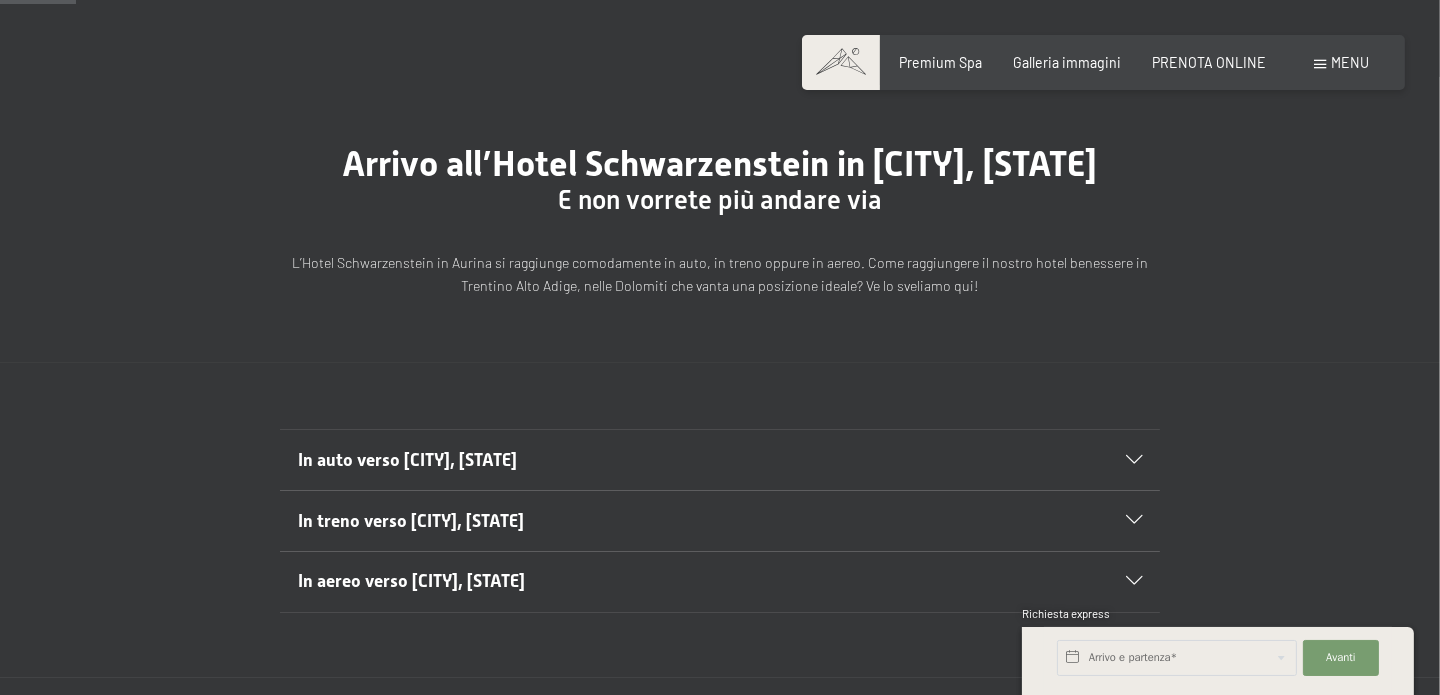 click on "In auto verso Lutago, Alto Adige" at bounding box center [720, 460] 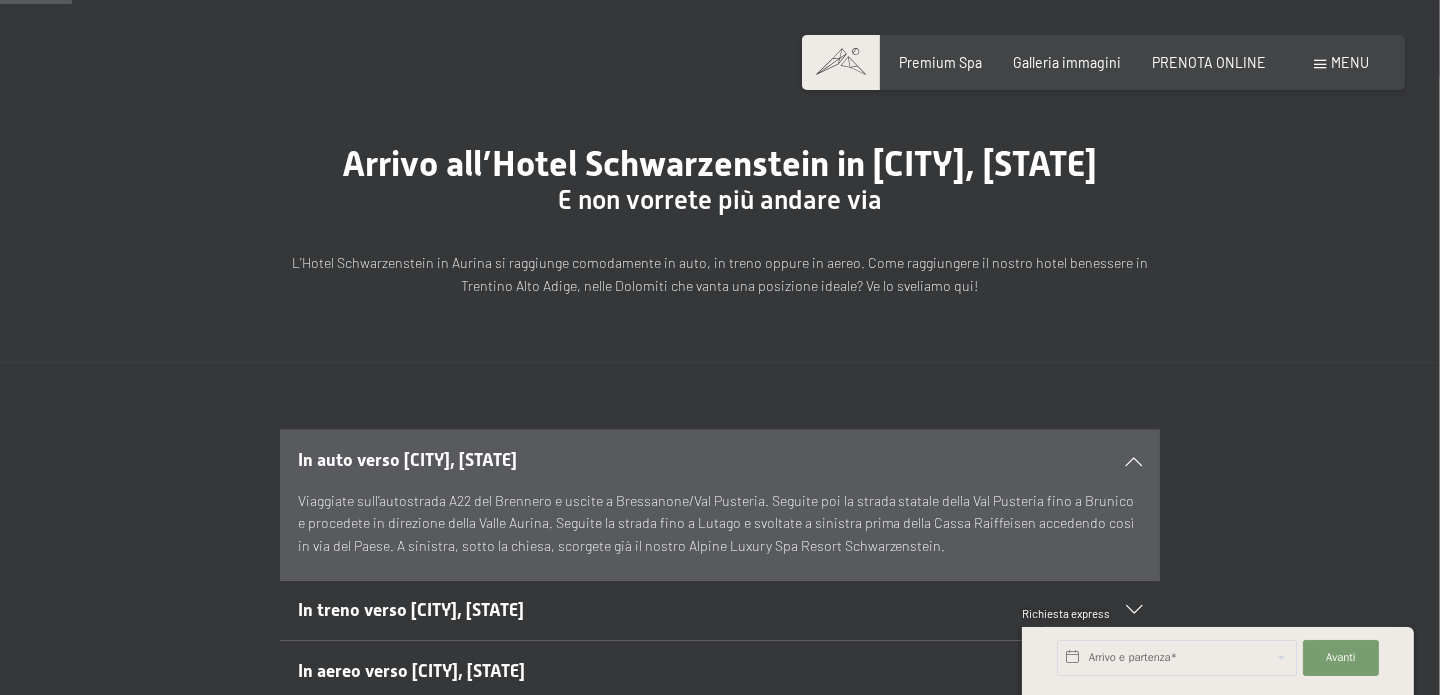 click on "In auto verso Lutago, Alto Adige" at bounding box center (720, 460) 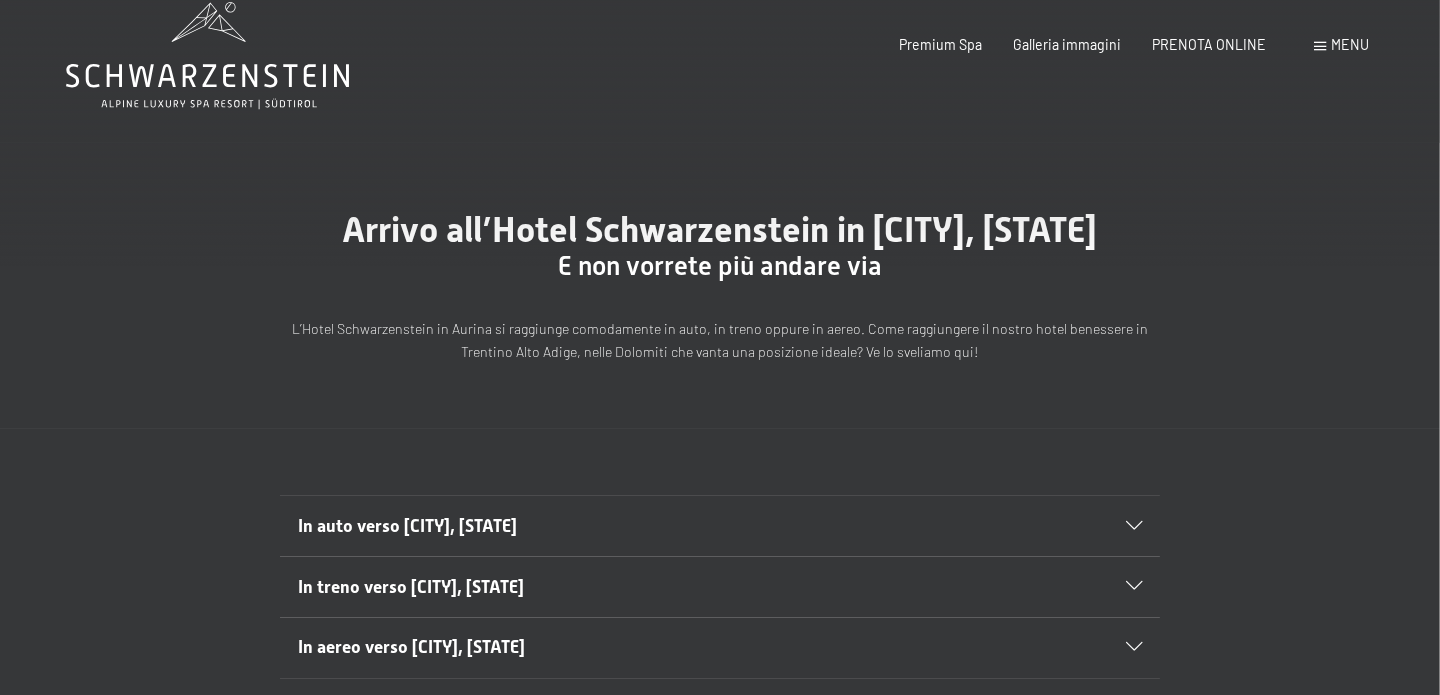 scroll, scrollTop: 0, scrollLeft: 0, axis: both 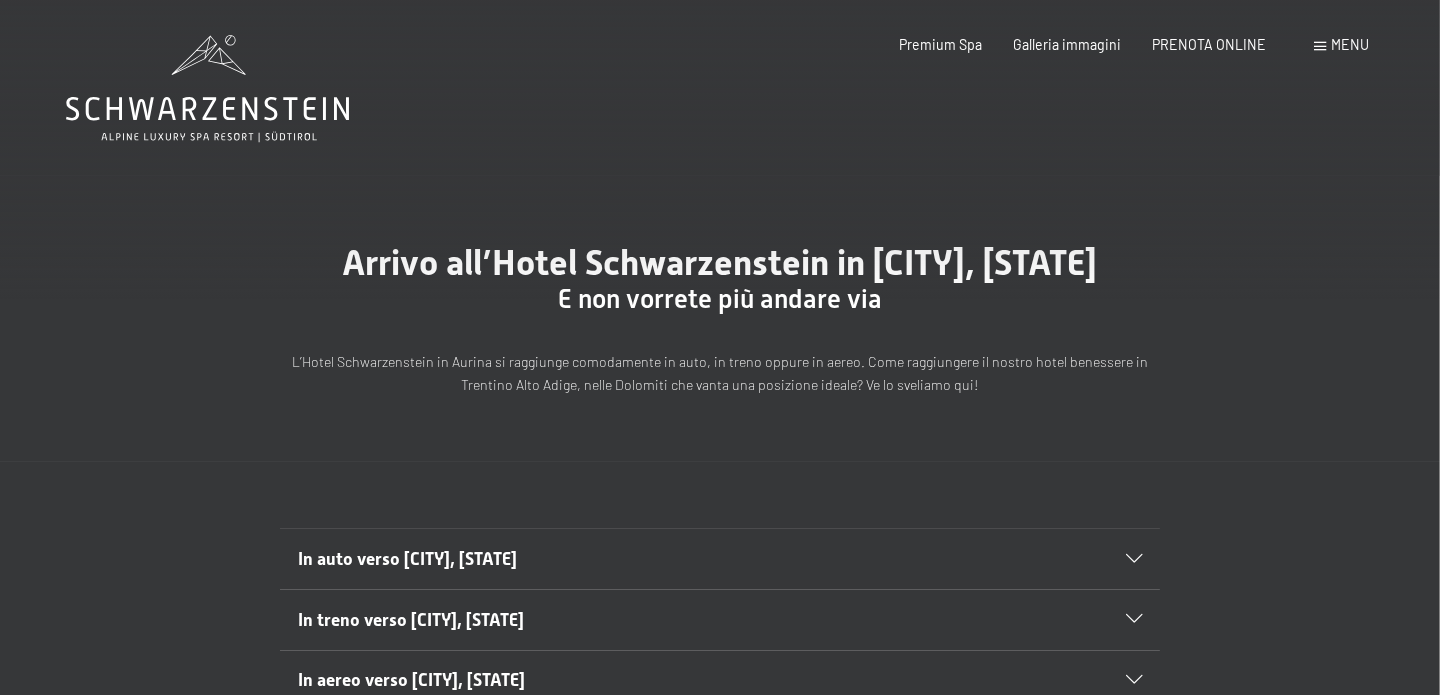 click 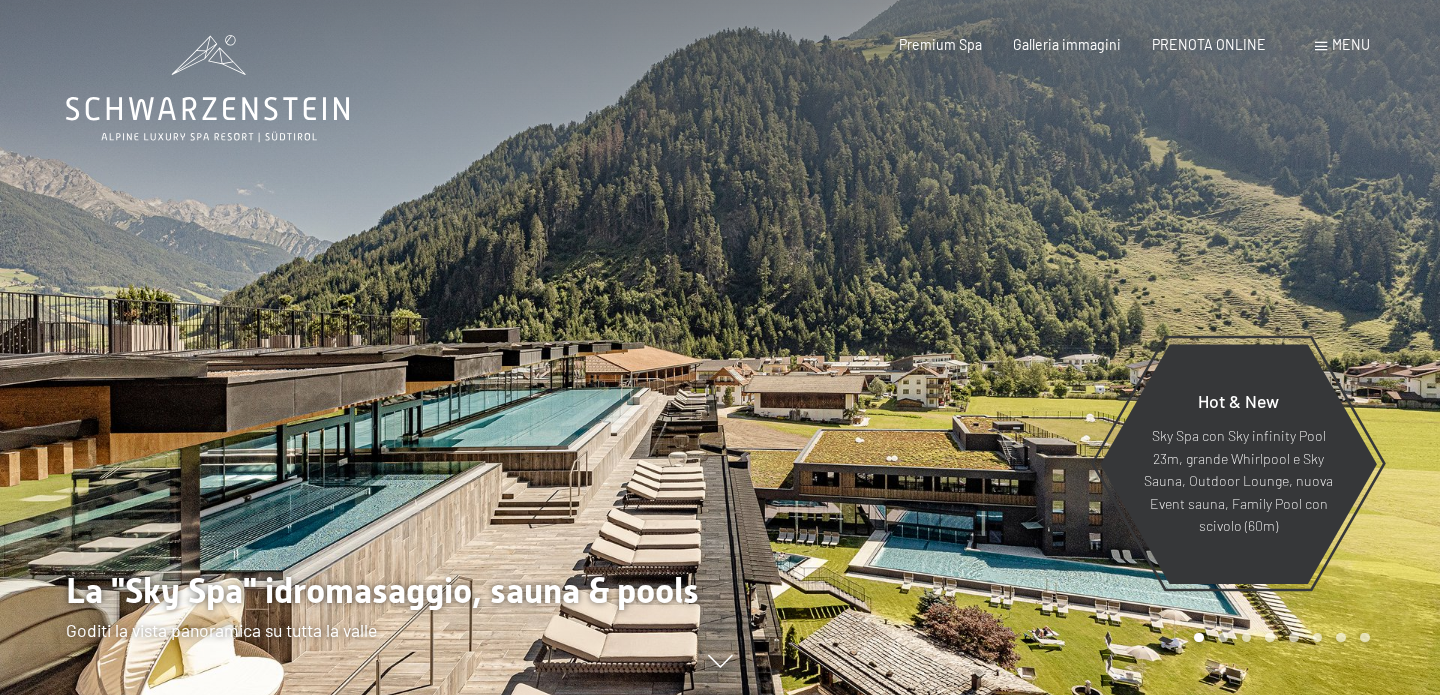 scroll, scrollTop: 0, scrollLeft: 0, axis: both 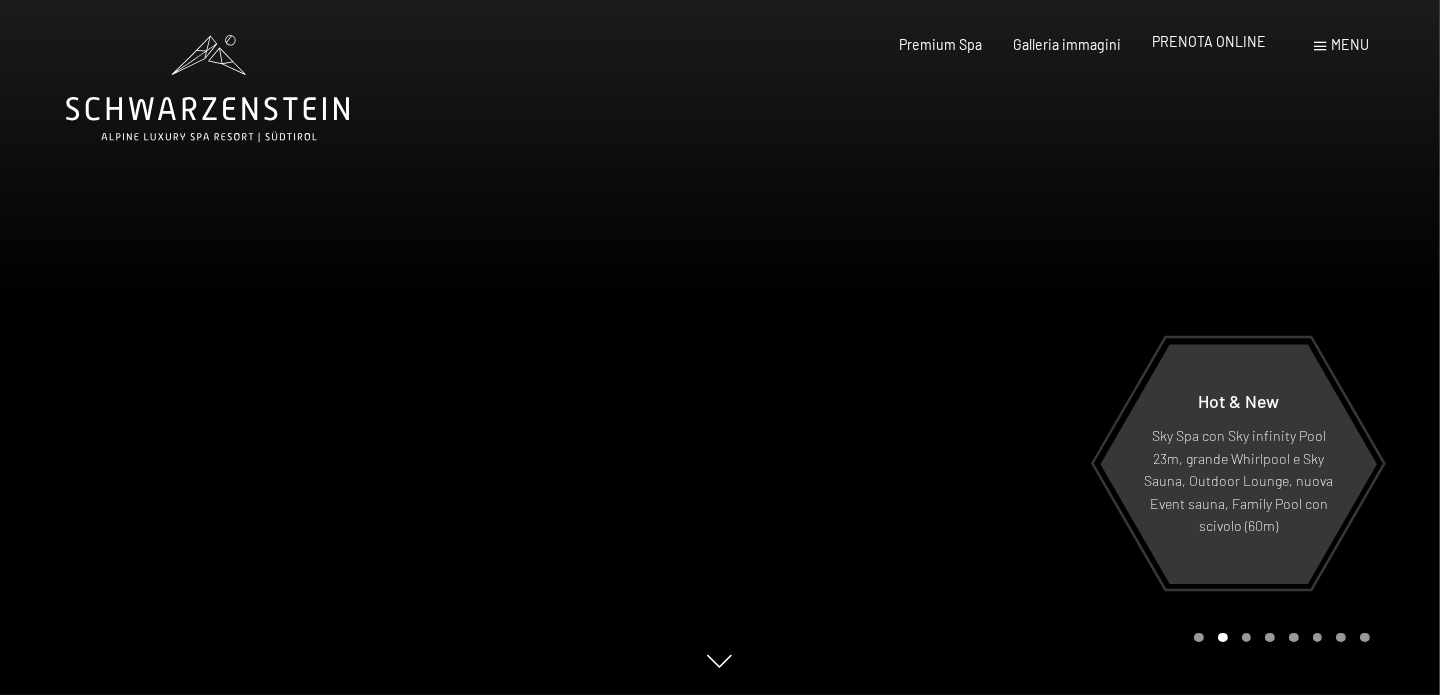click on "PRENOTA ONLINE" at bounding box center (1209, 41) 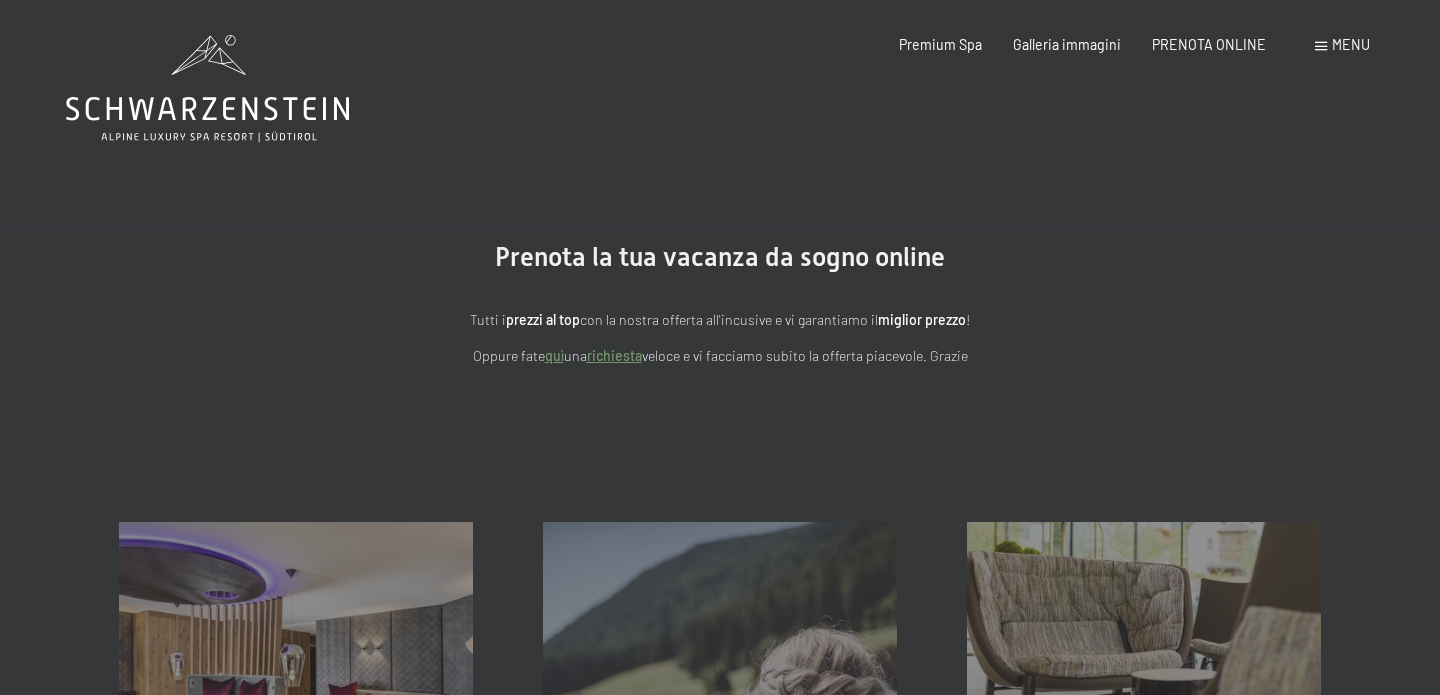 scroll, scrollTop: 0, scrollLeft: 0, axis: both 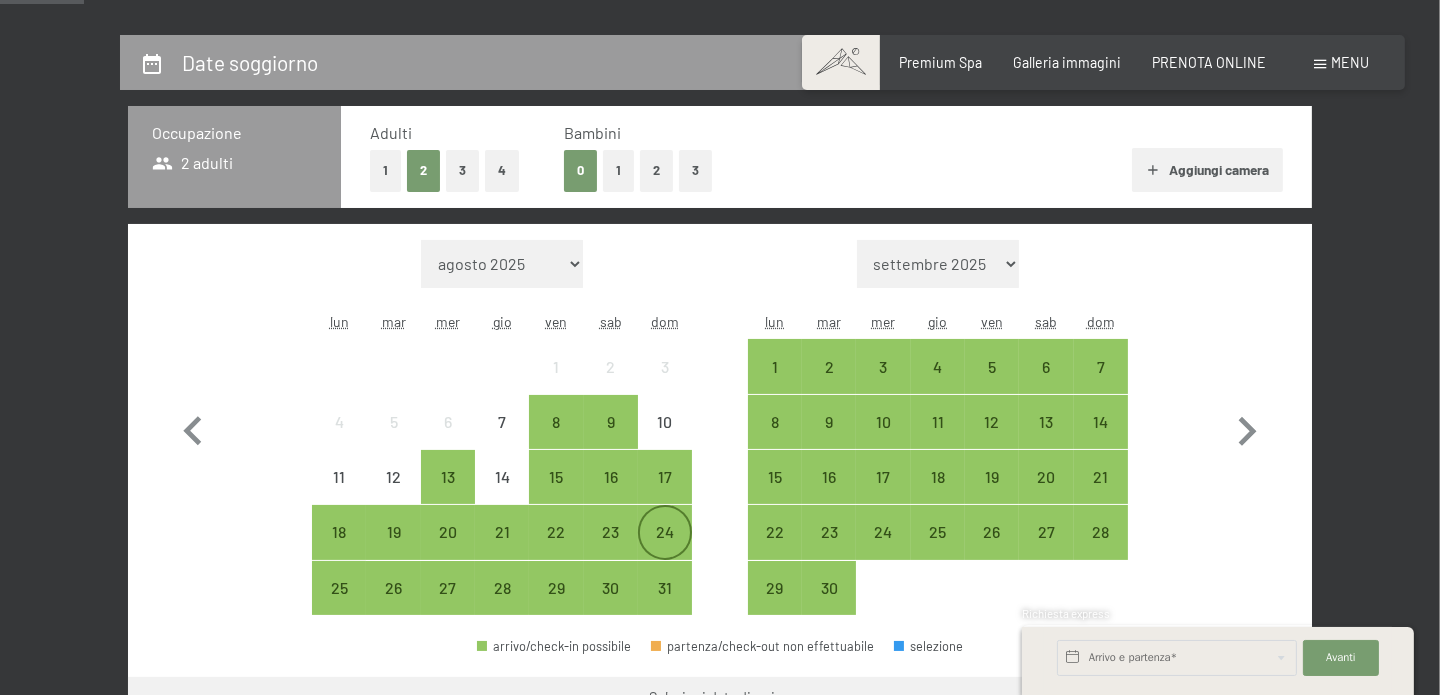 click on "24" at bounding box center (665, 549) 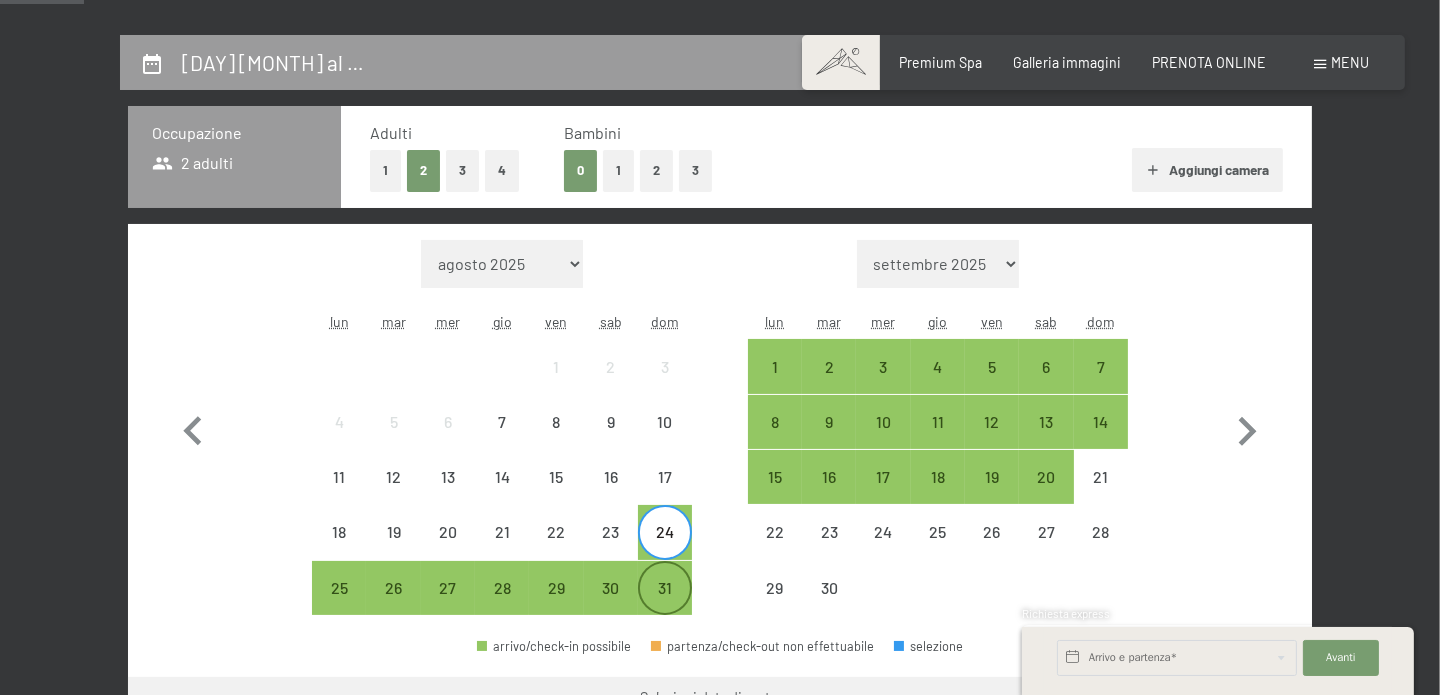 click on "31" at bounding box center [665, 605] 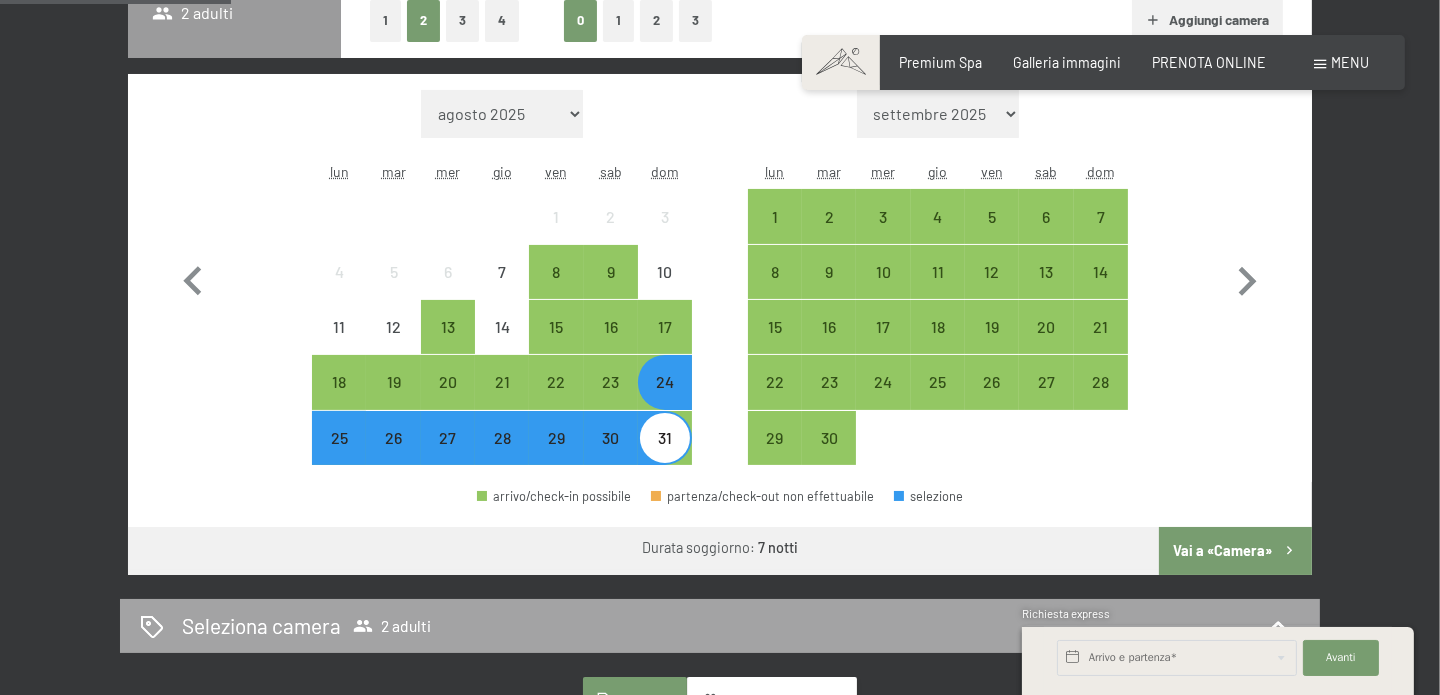 scroll, scrollTop: 700, scrollLeft: 0, axis: vertical 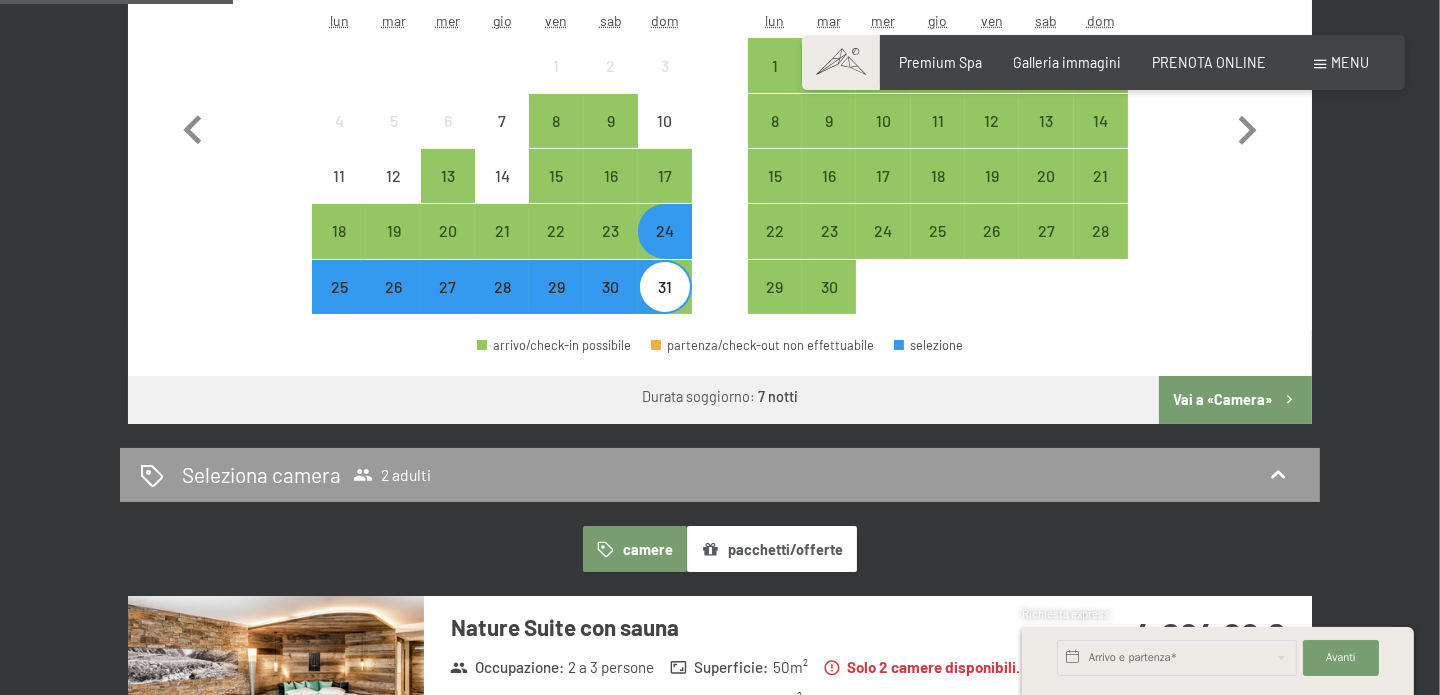click on "Vai a «Camera»" at bounding box center (1235, 400) 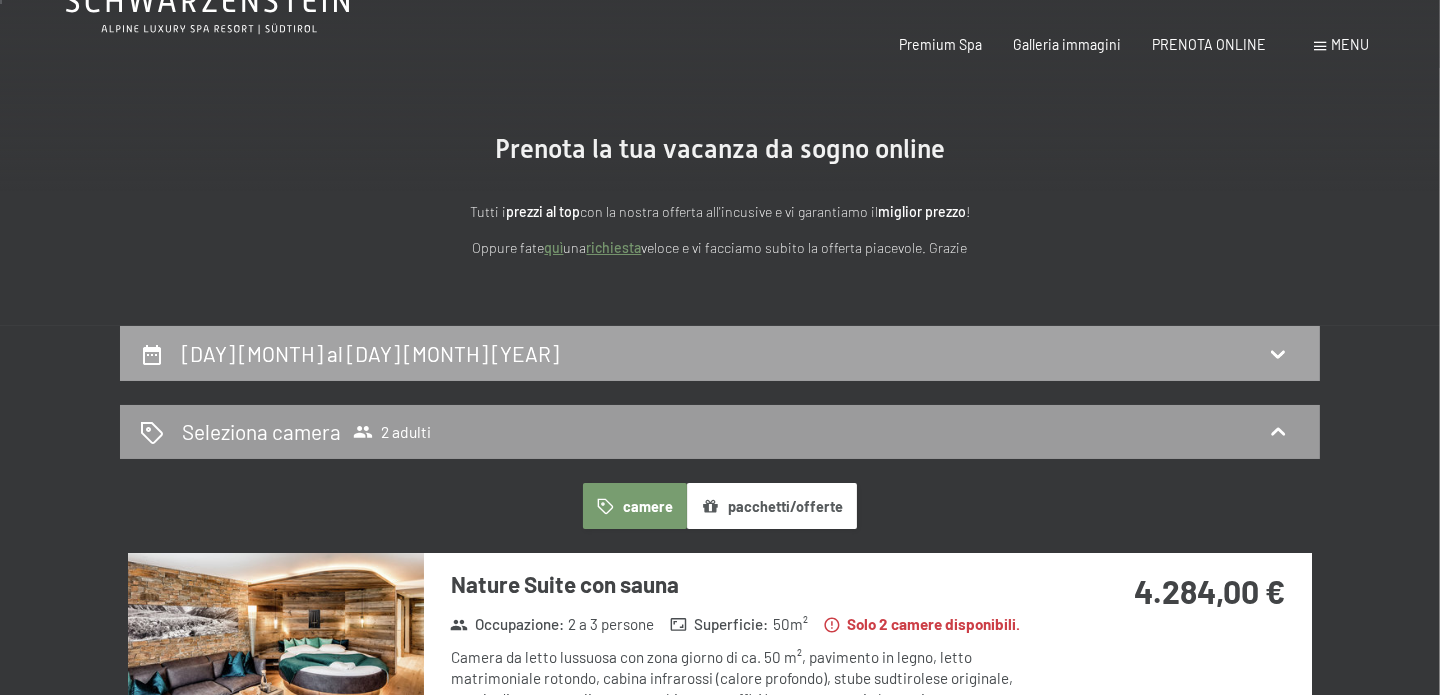 scroll, scrollTop: 300, scrollLeft: 0, axis: vertical 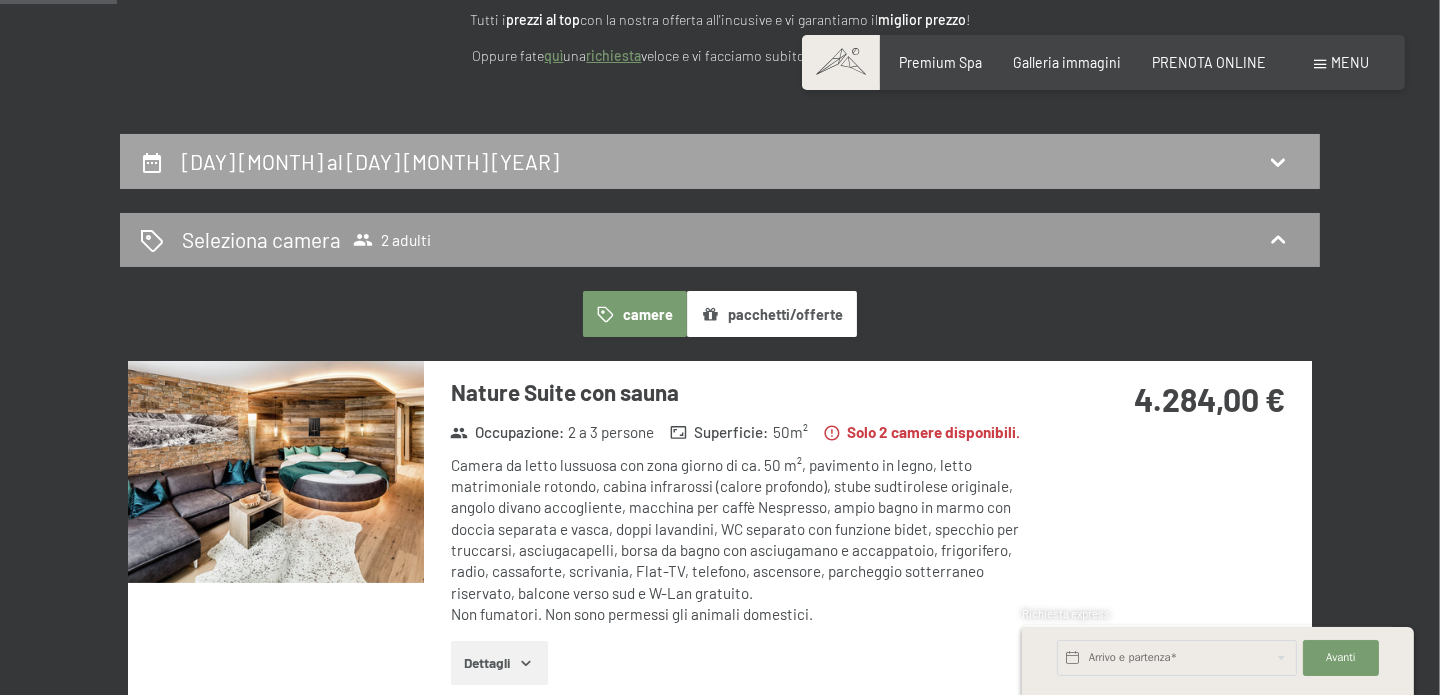 click on "24 agosto al 31 agosto 2025" at bounding box center [370, 161] 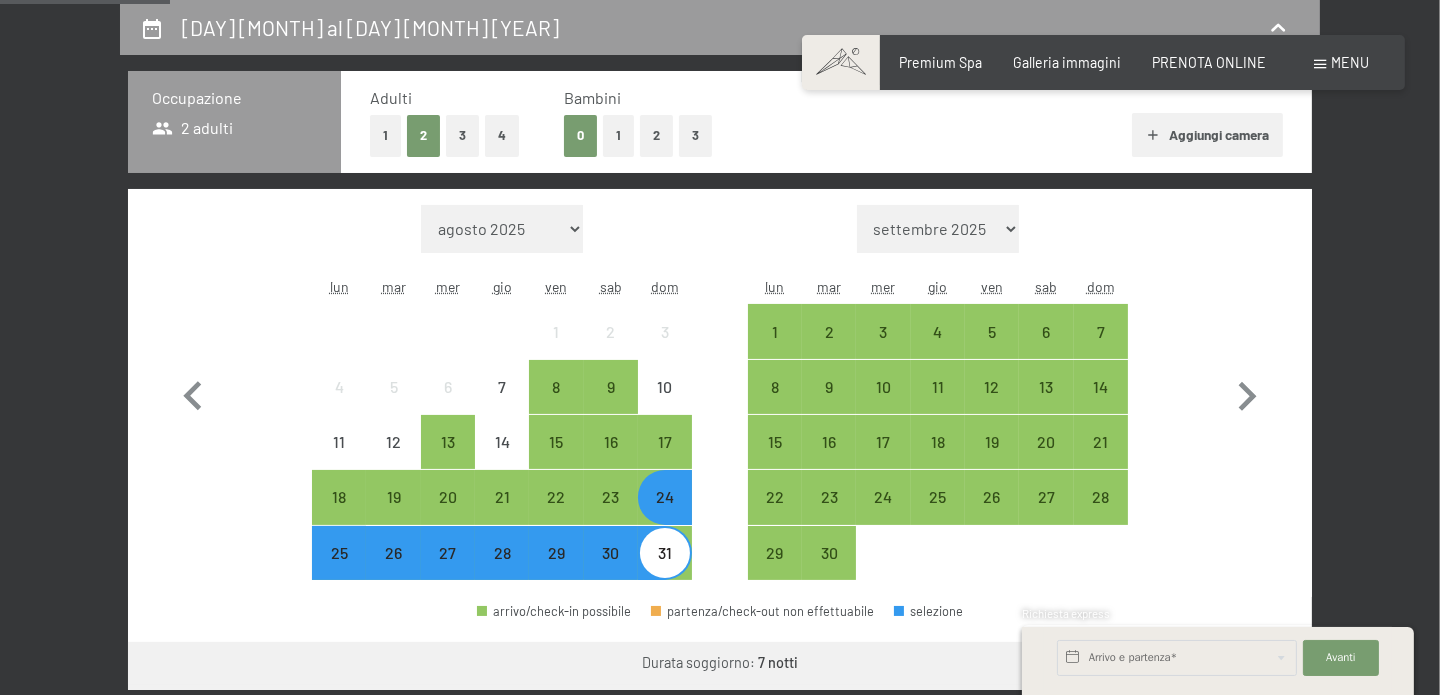 click on "31" at bounding box center (665, 570) 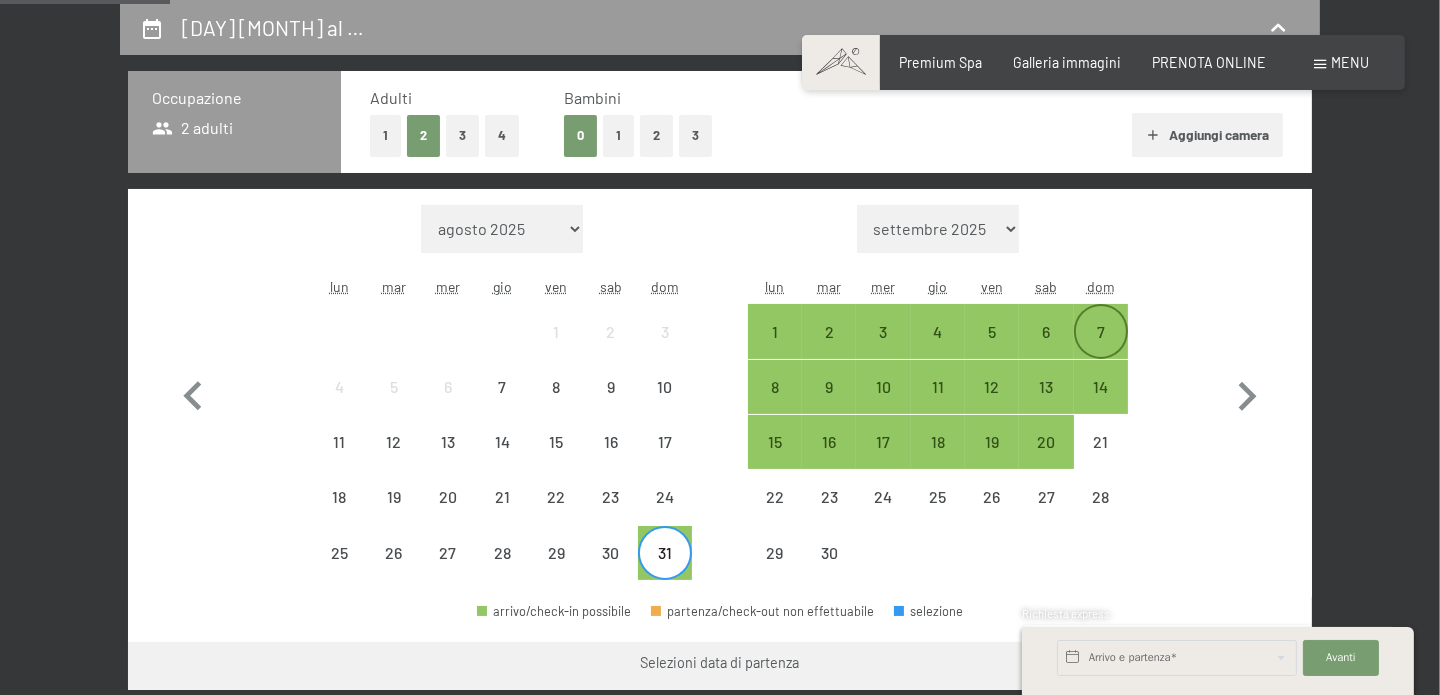 click on "7" at bounding box center [1101, 331] 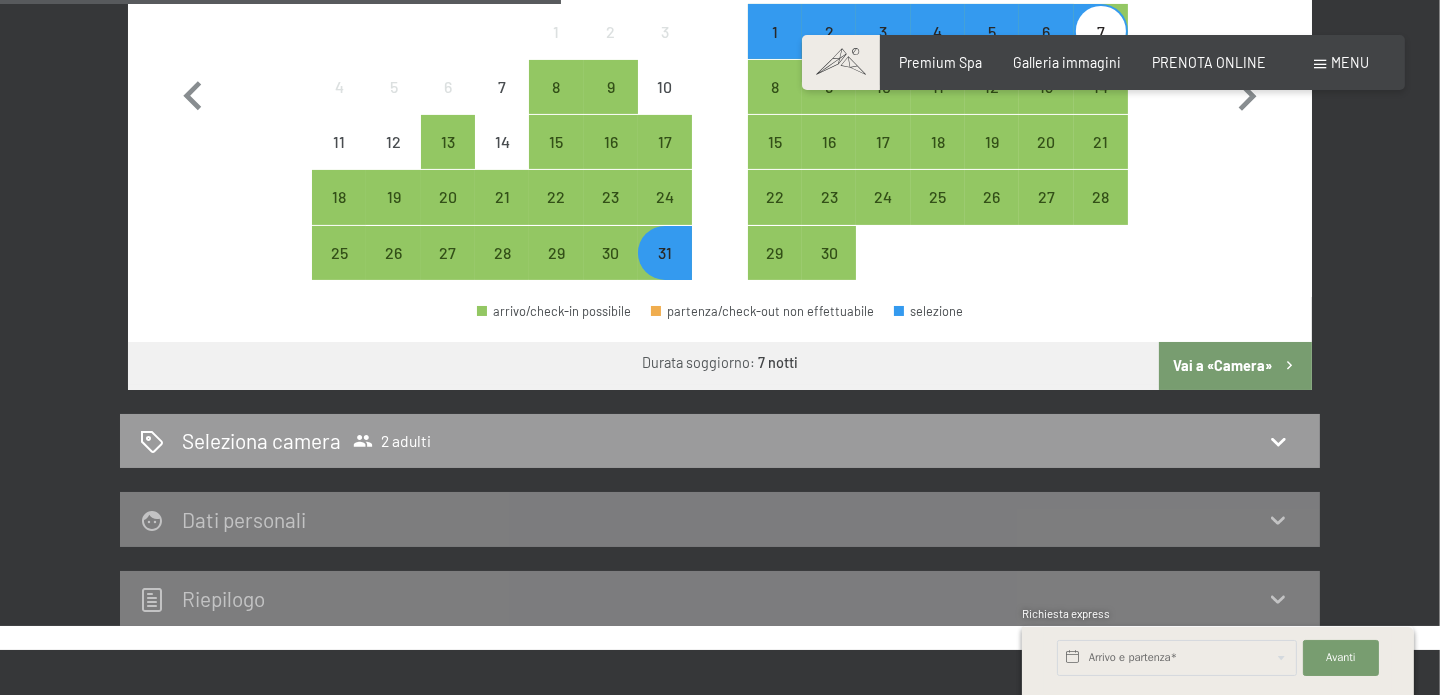 click on "Vai a «Camera»" at bounding box center (1235, 366) 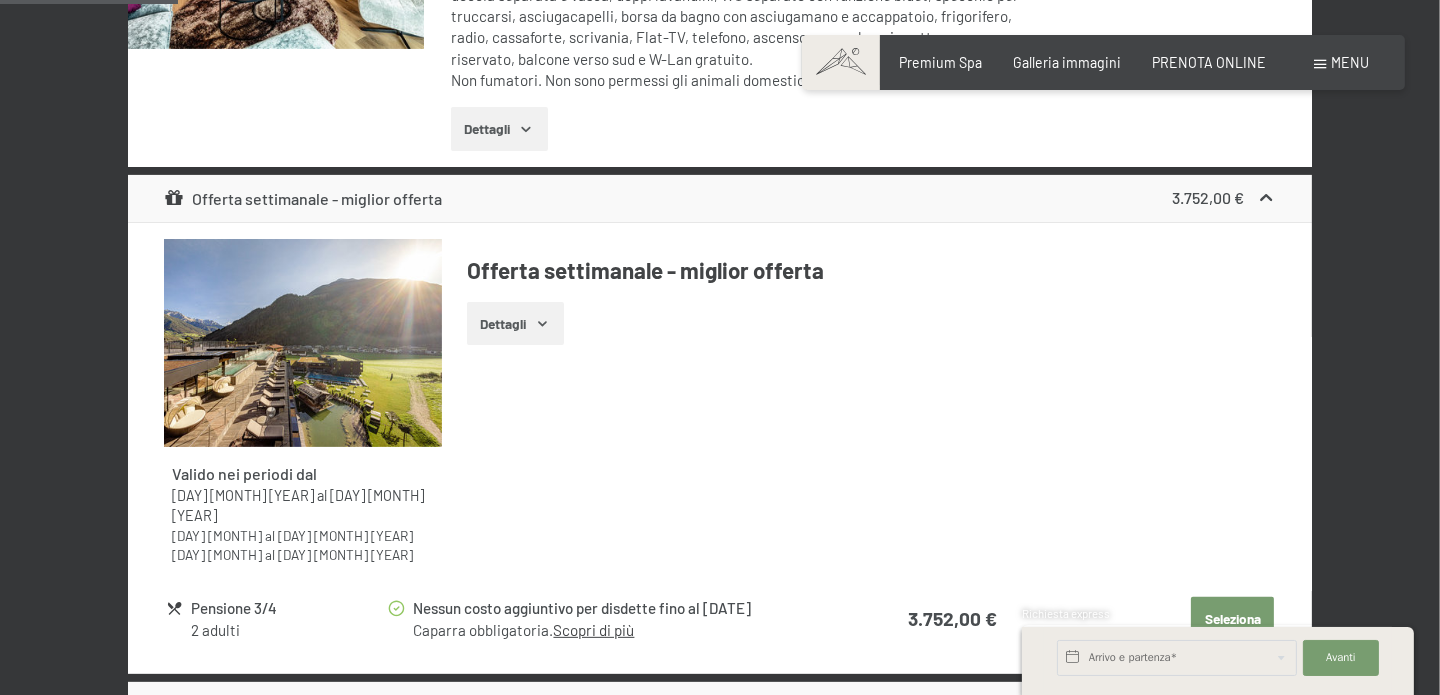 scroll, scrollTop: 334, scrollLeft: 0, axis: vertical 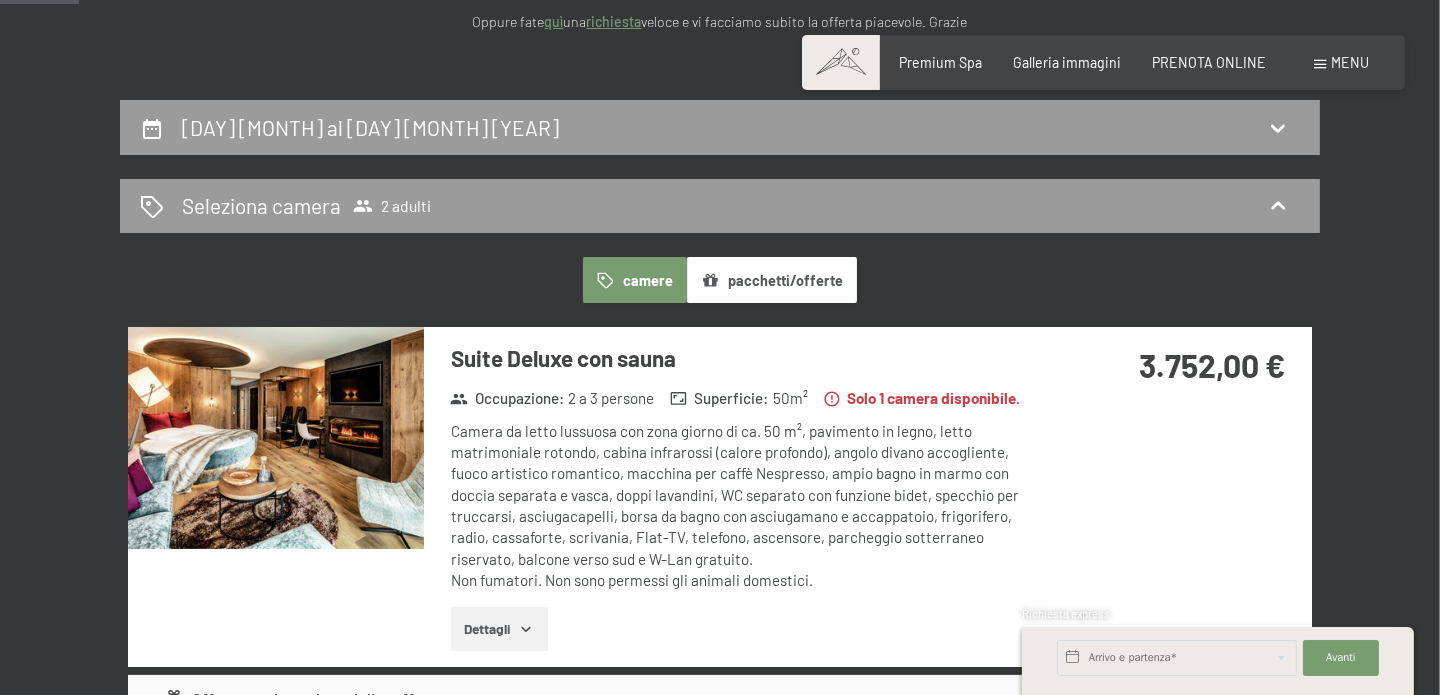 click at bounding box center [276, 438] 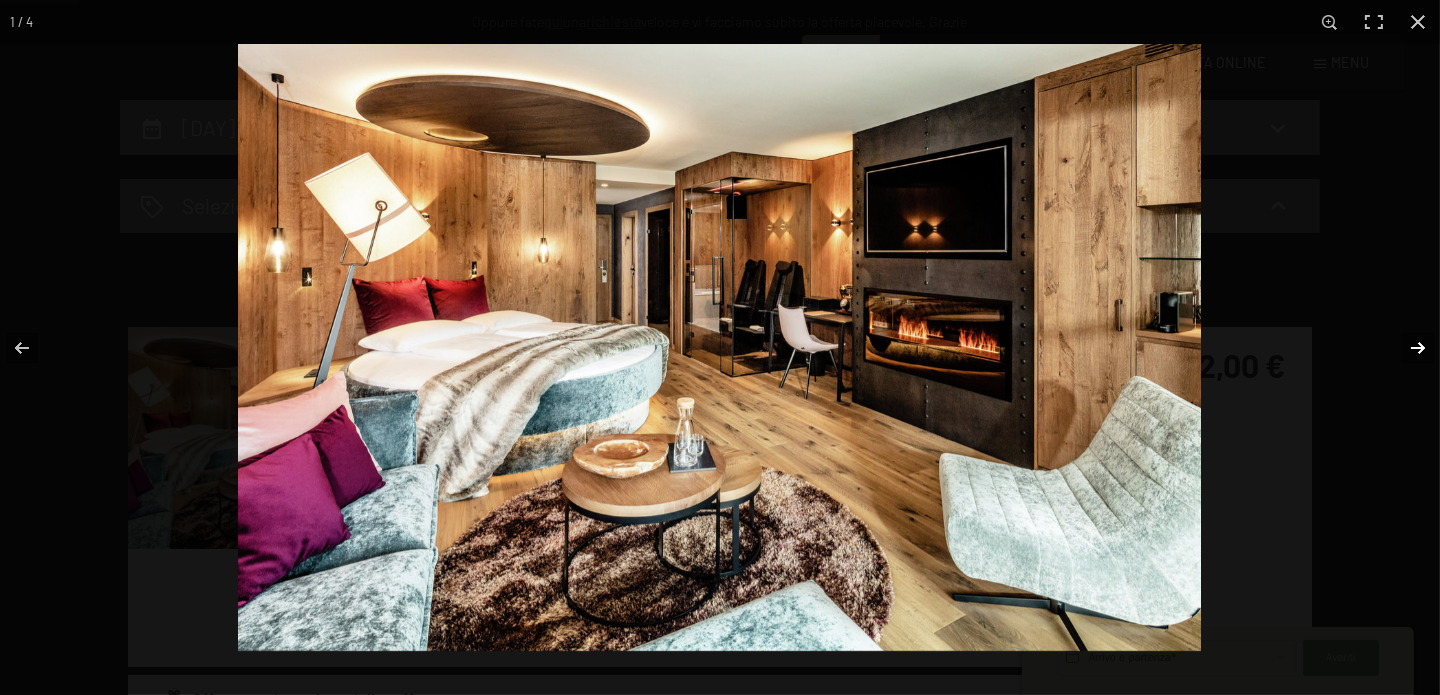 click at bounding box center [1405, 348] 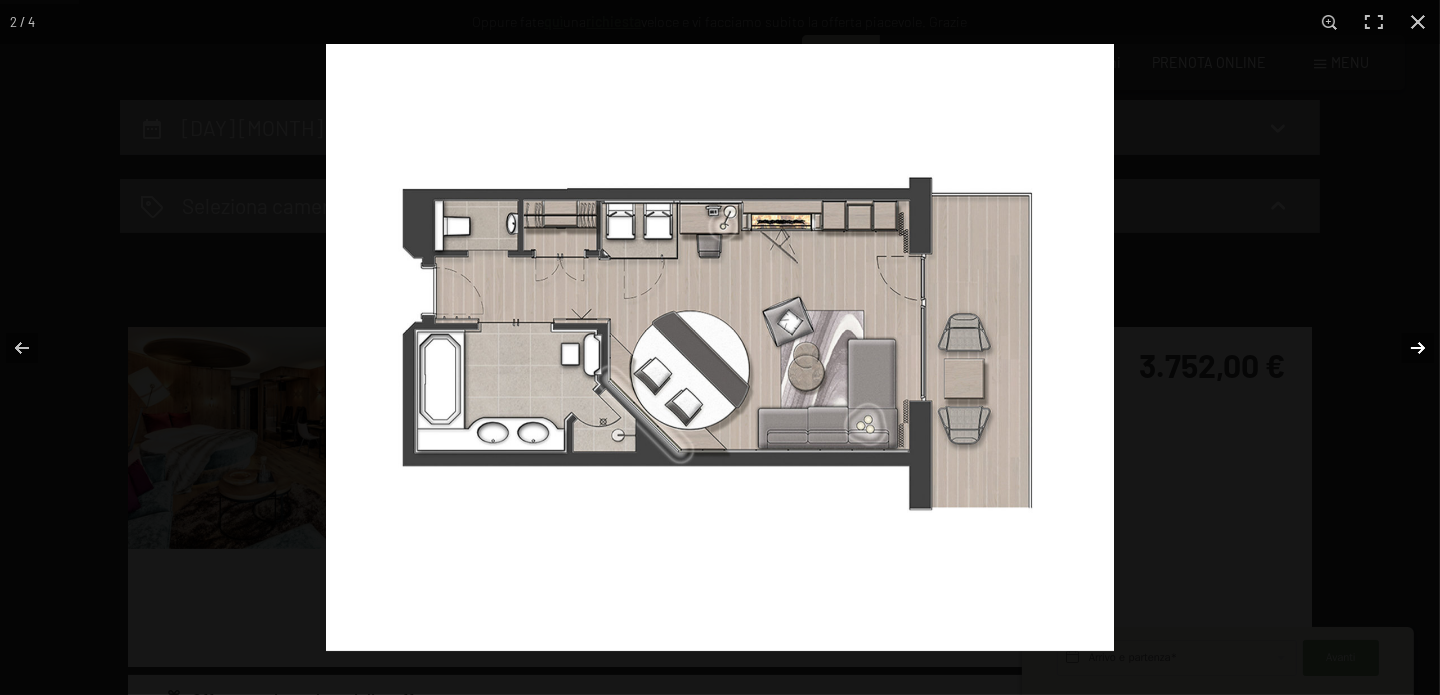 click at bounding box center [1405, 348] 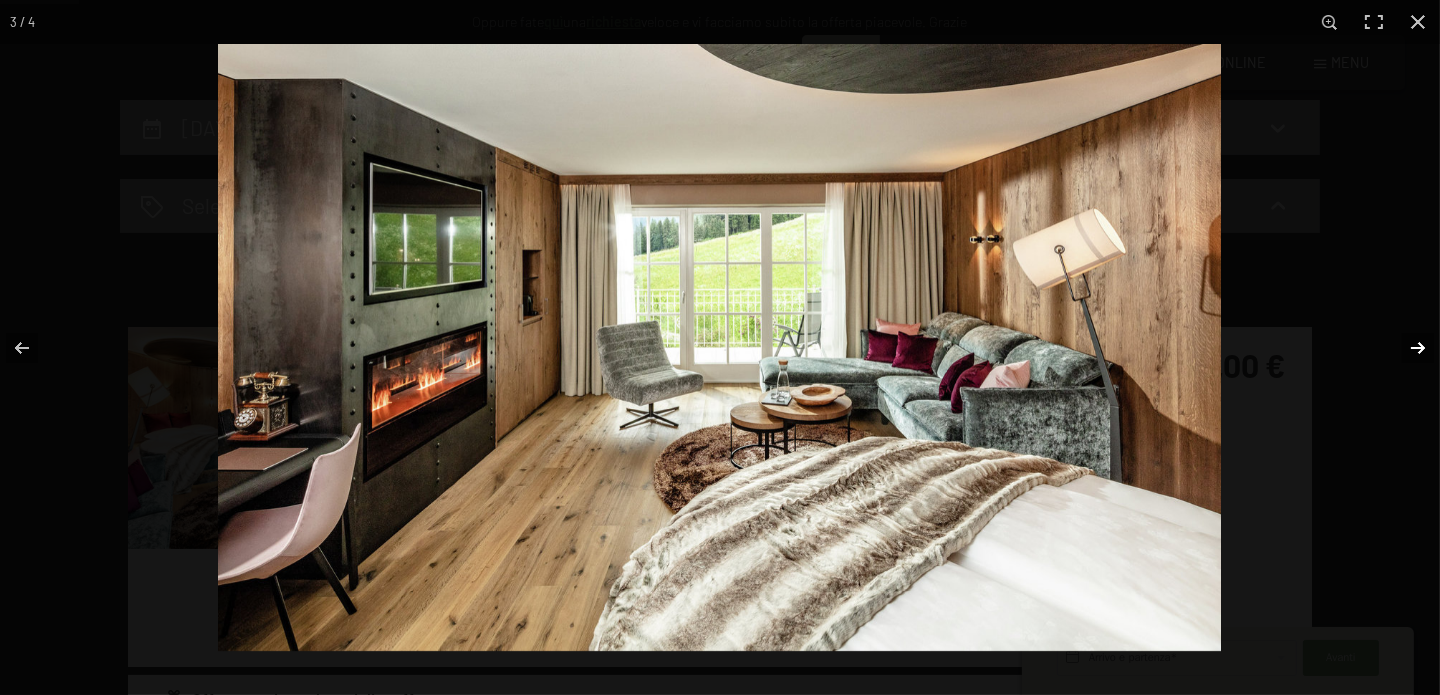 click at bounding box center (1405, 348) 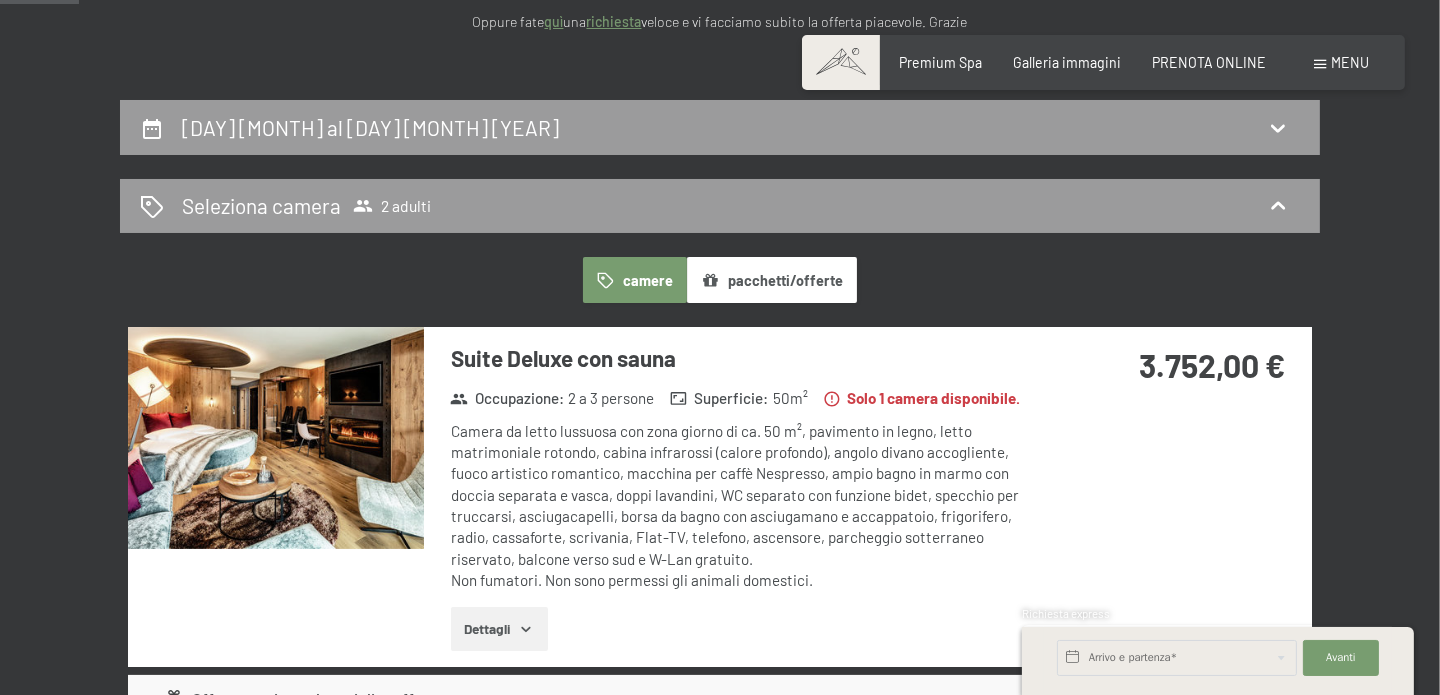click at bounding box center [0, 0] 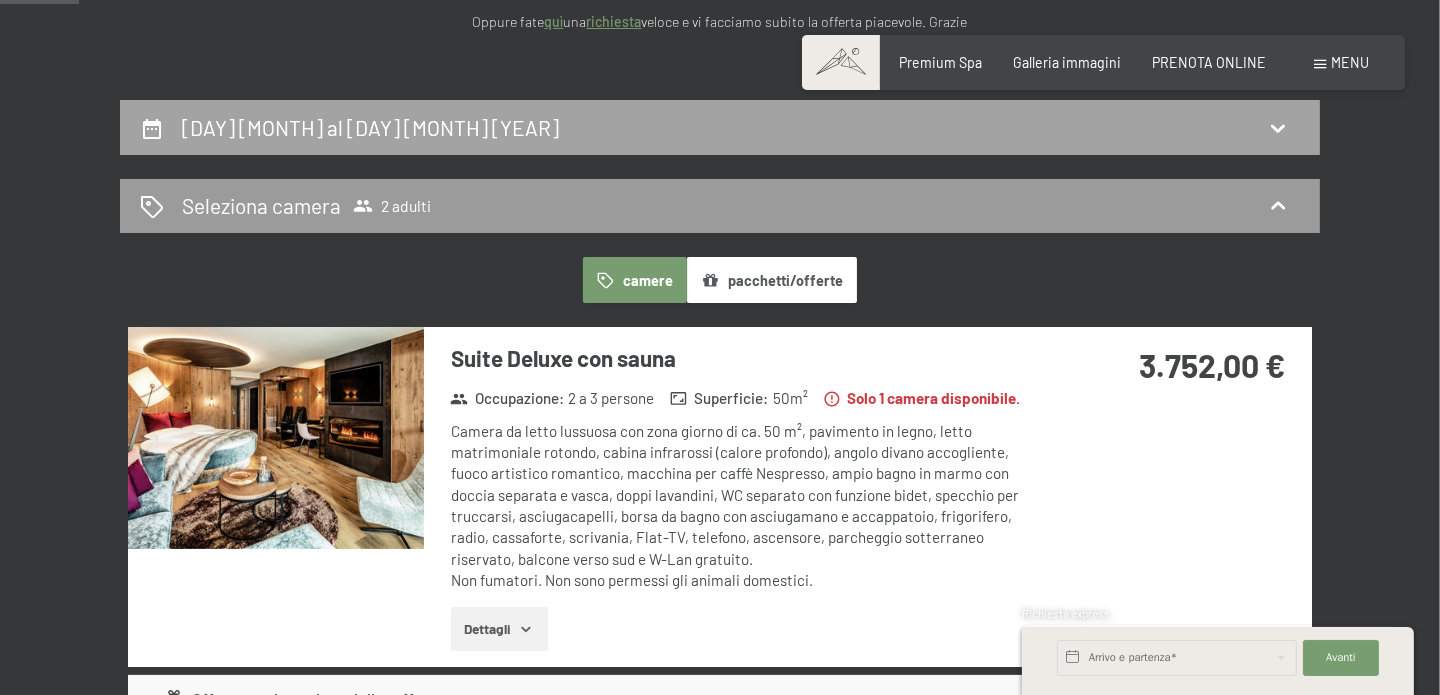 click on "31 agosto al 7 settembre 2025" at bounding box center (370, 127) 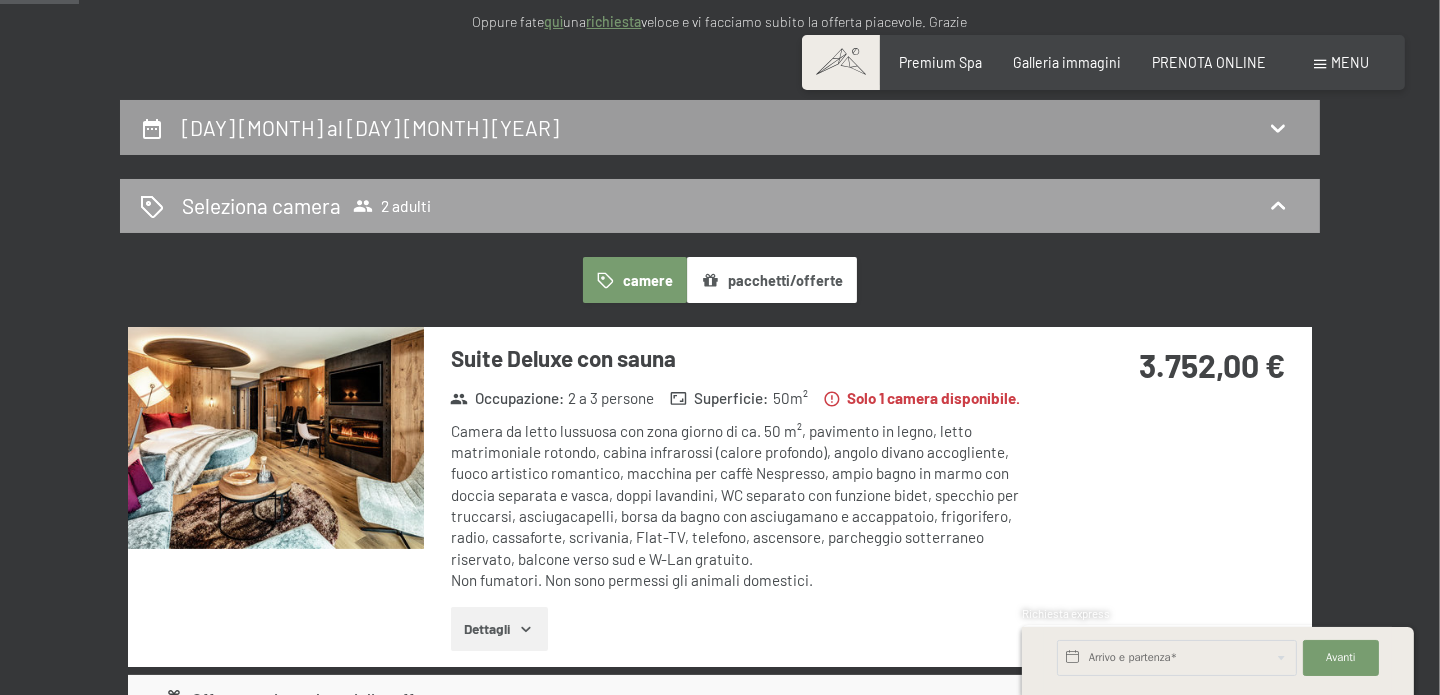 scroll, scrollTop: 434, scrollLeft: 0, axis: vertical 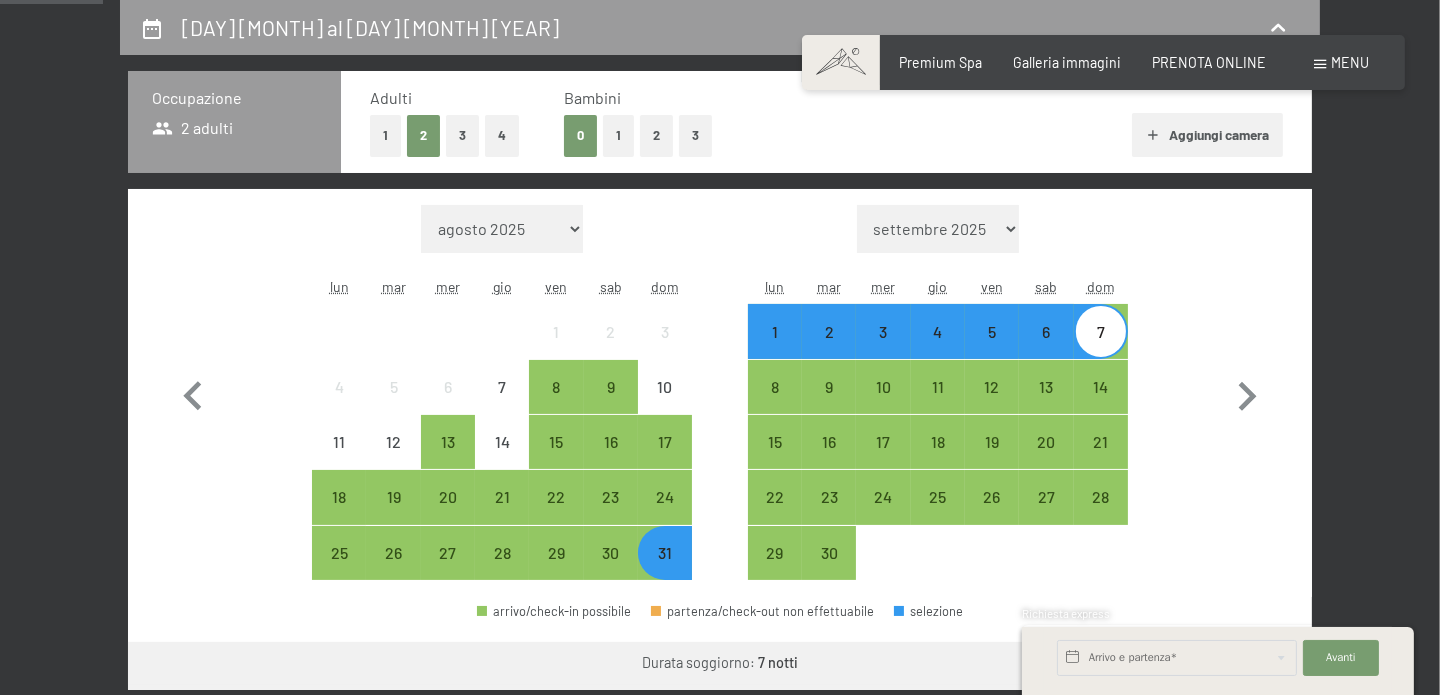 click on "7" at bounding box center (1101, 331) 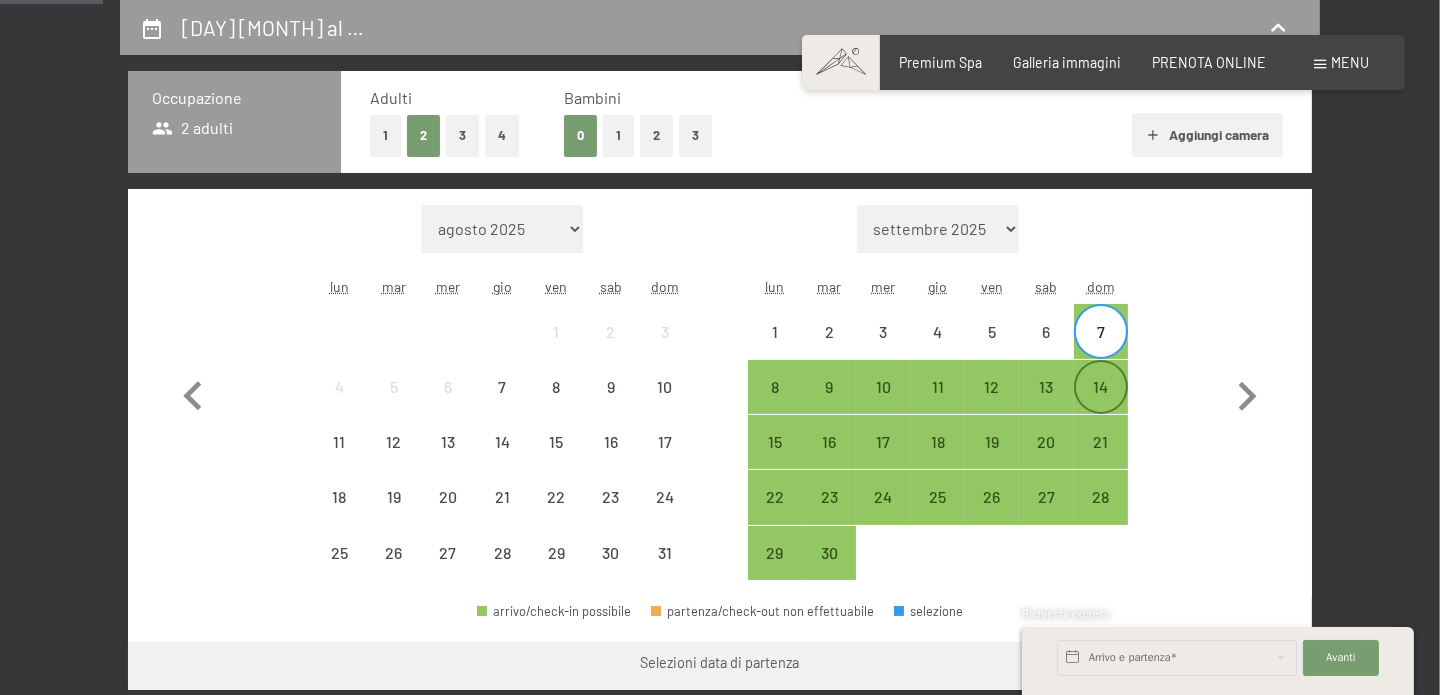 click on "14" at bounding box center (1101, 387) 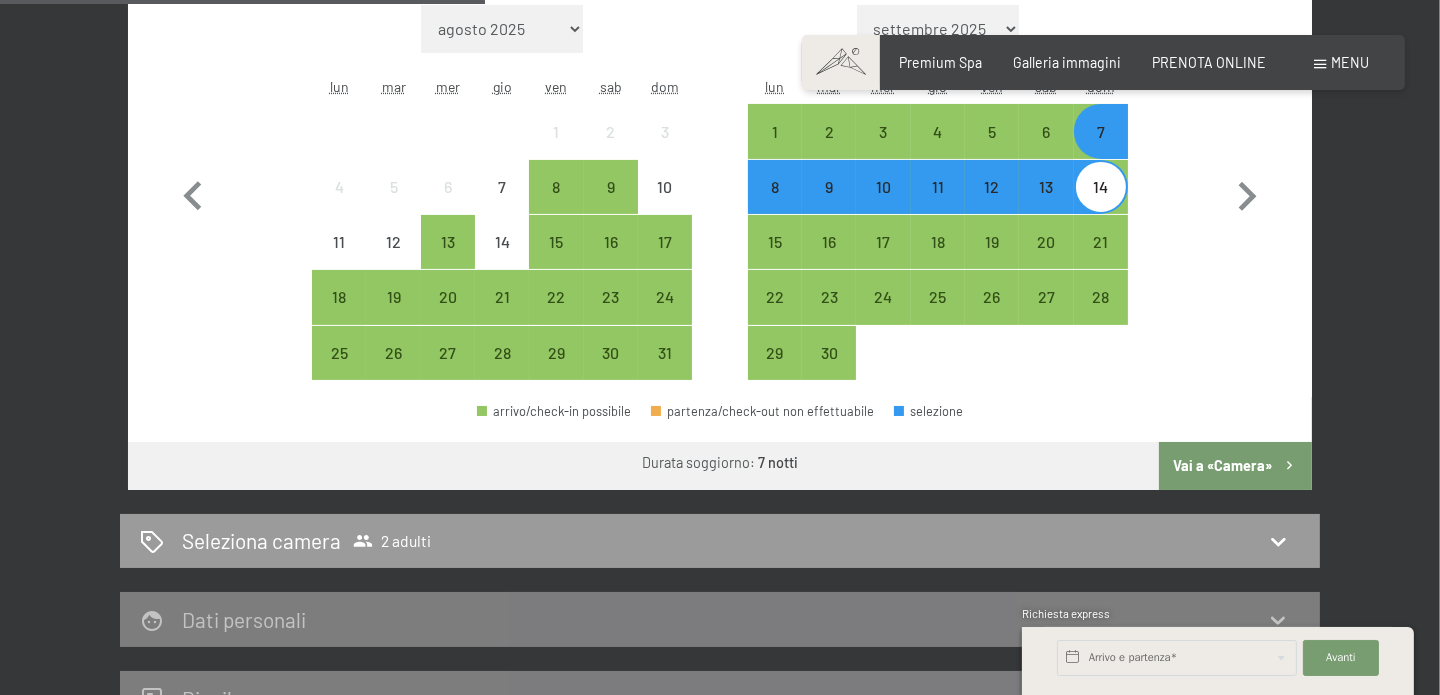 click on "Vai a «Camera»" at bounding box center [1235, 466] 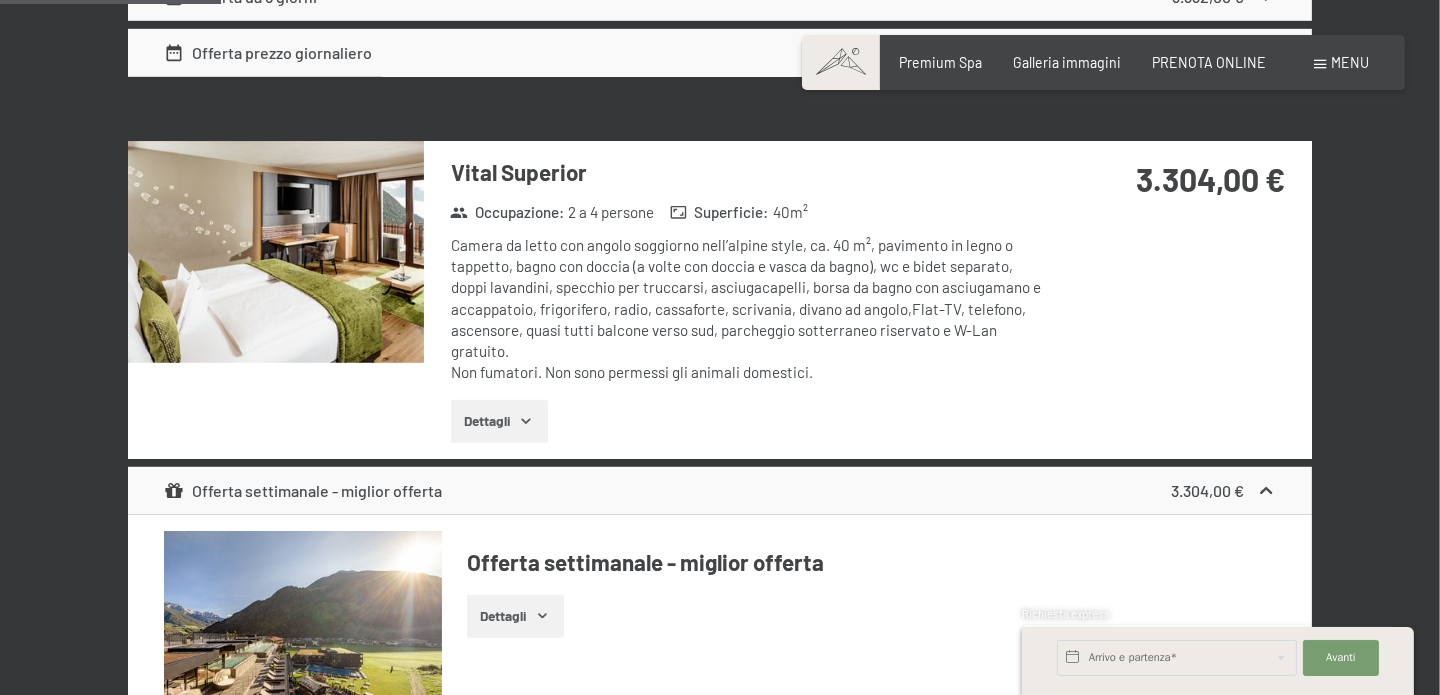 scroll, scrollTop: 1634, scrollLeft: 0, axis: vertical 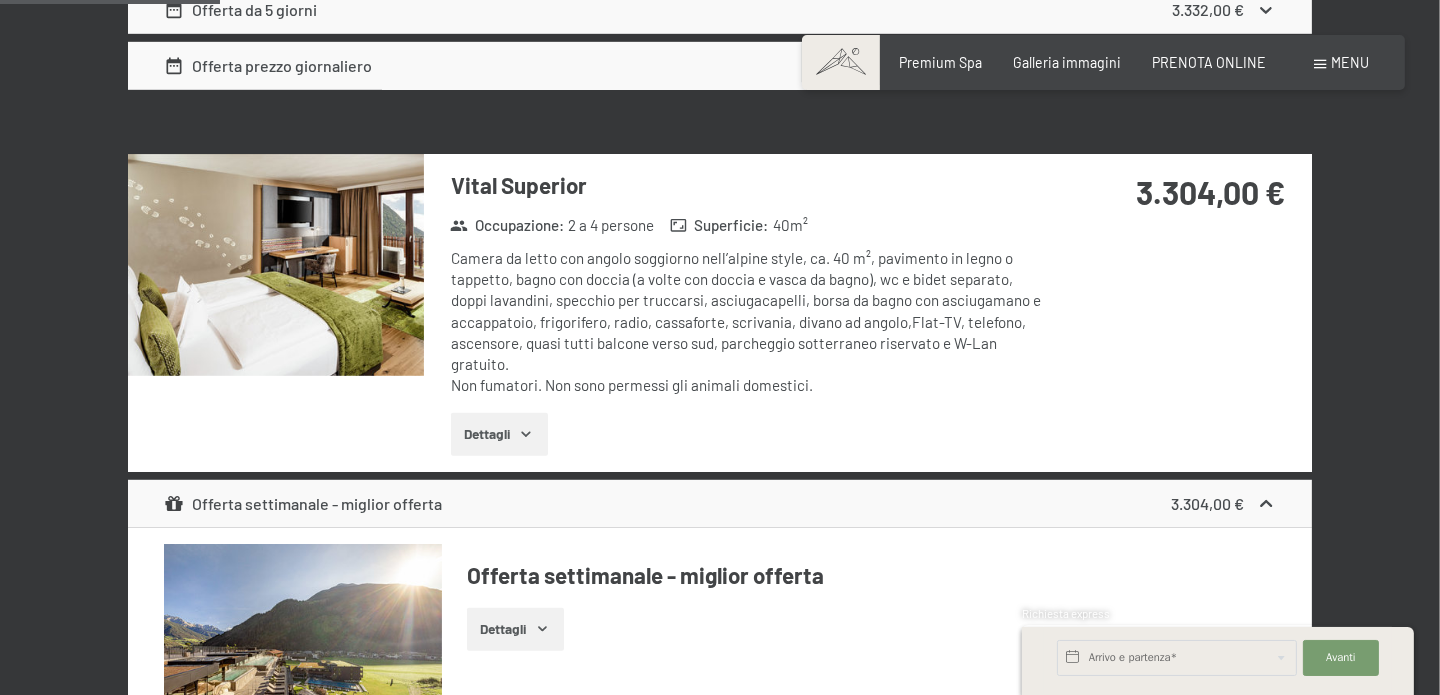click at bounding box center [276, 265] 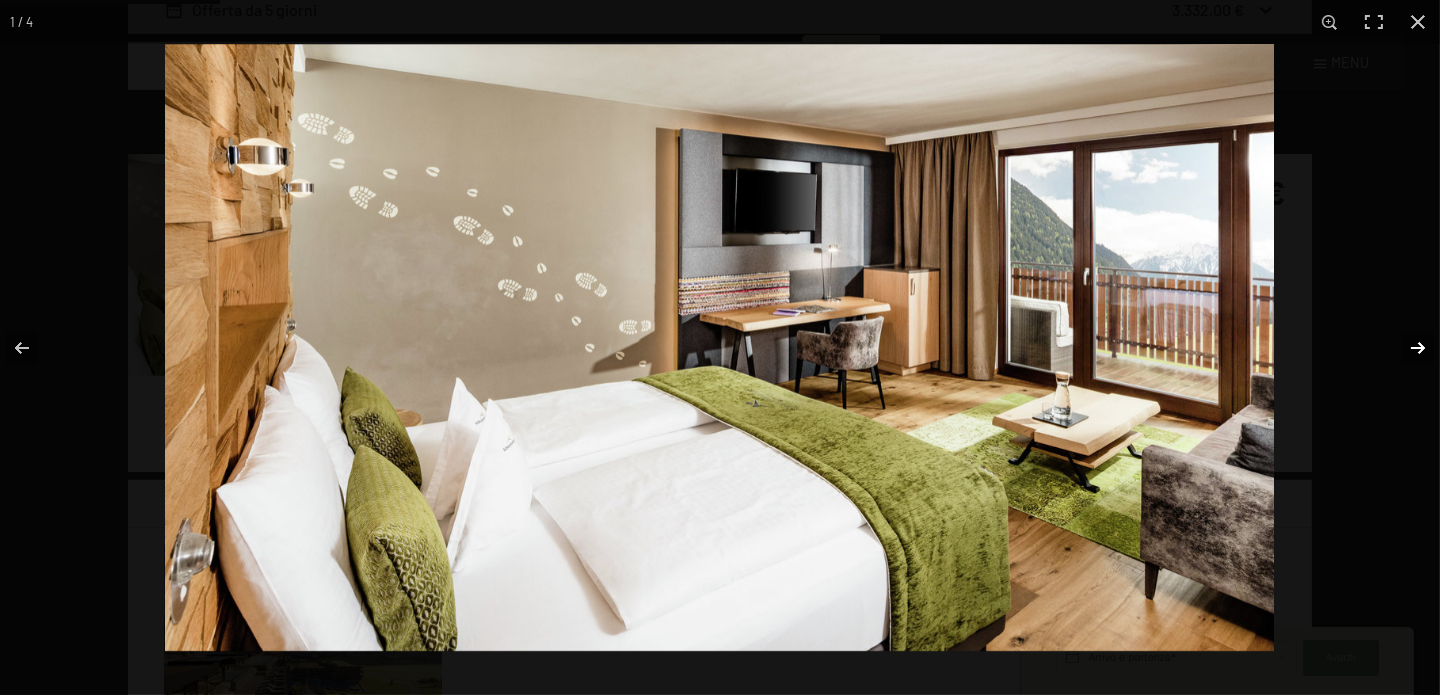 click at bounding box center (1405, 348) 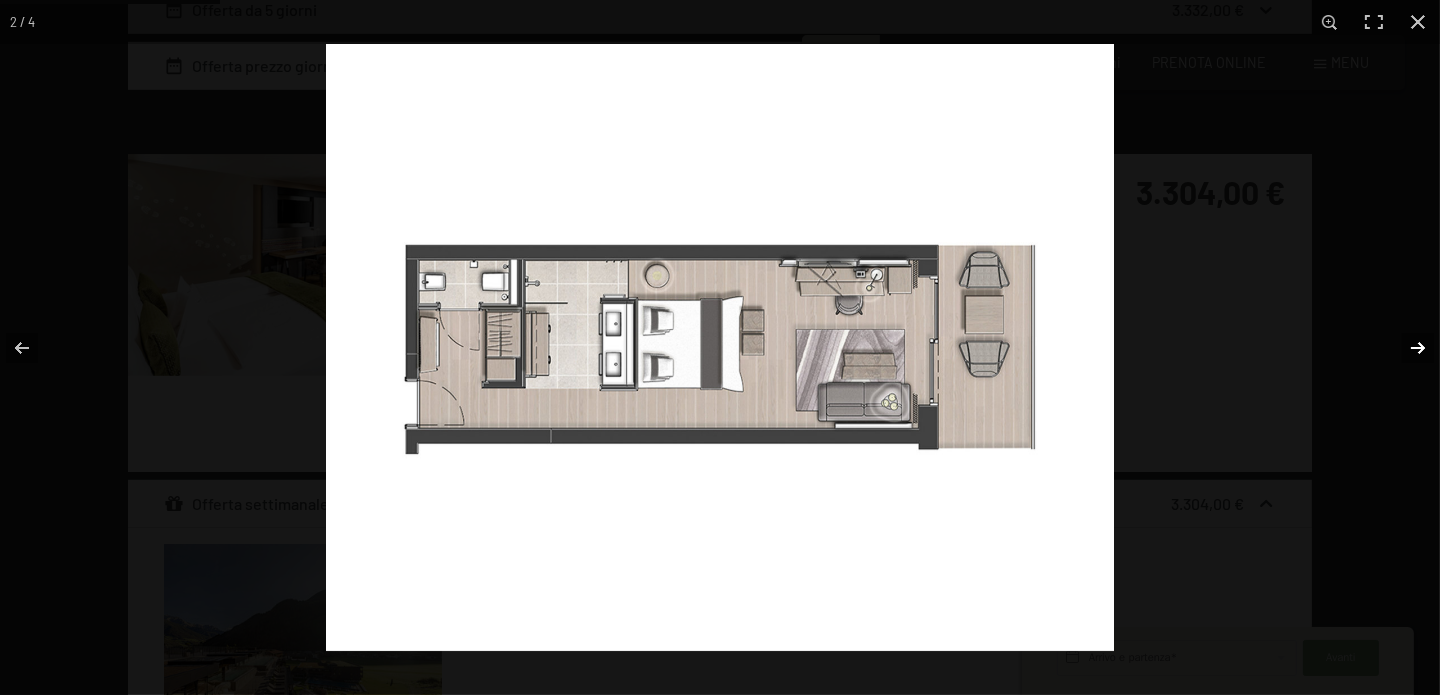 click at bounding box center (1405, 348) 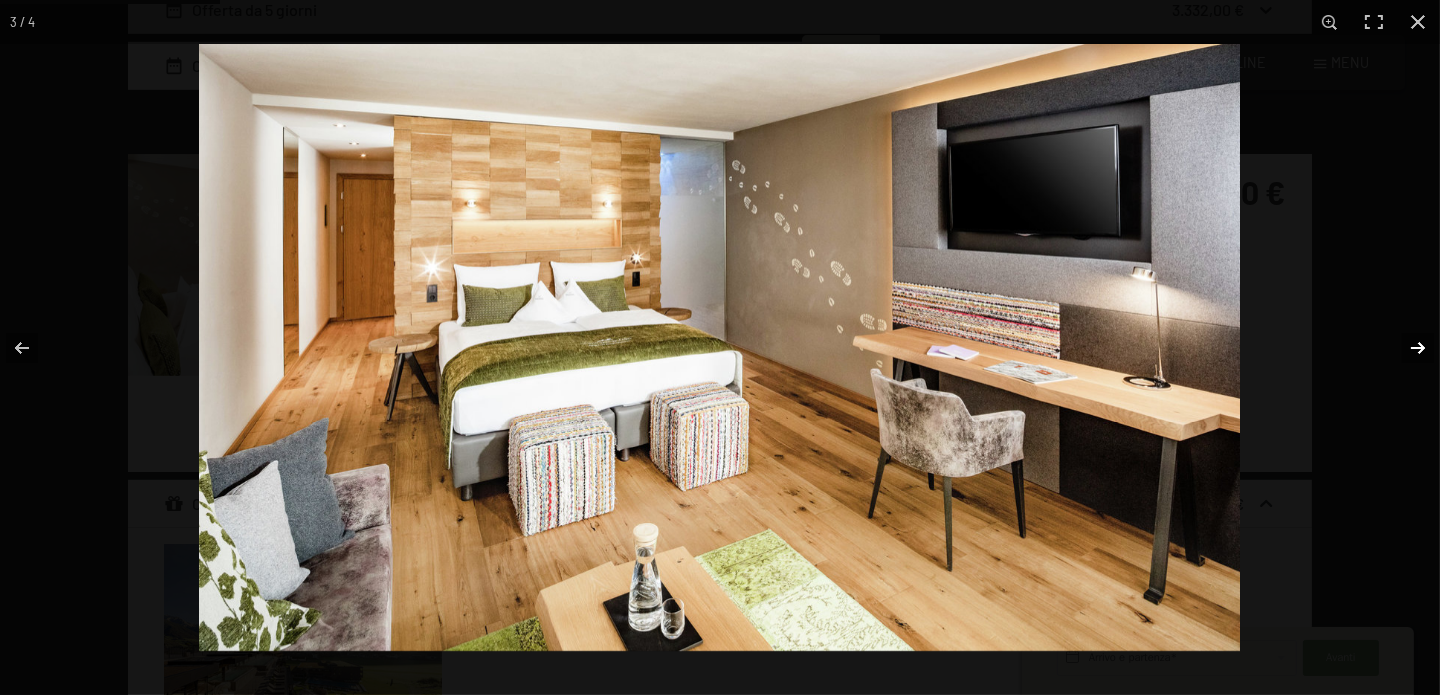 click at bounding box center (1405, 348) 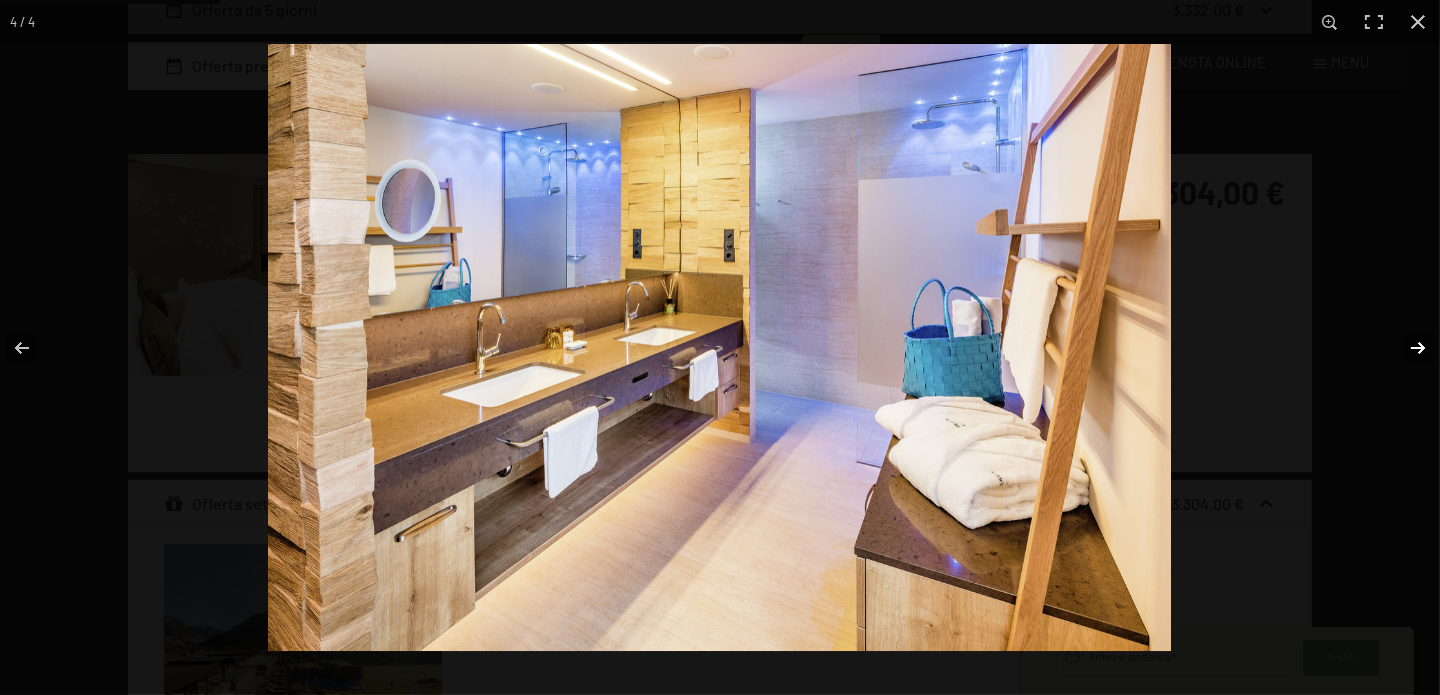 click at bounding box center (1405, 348) 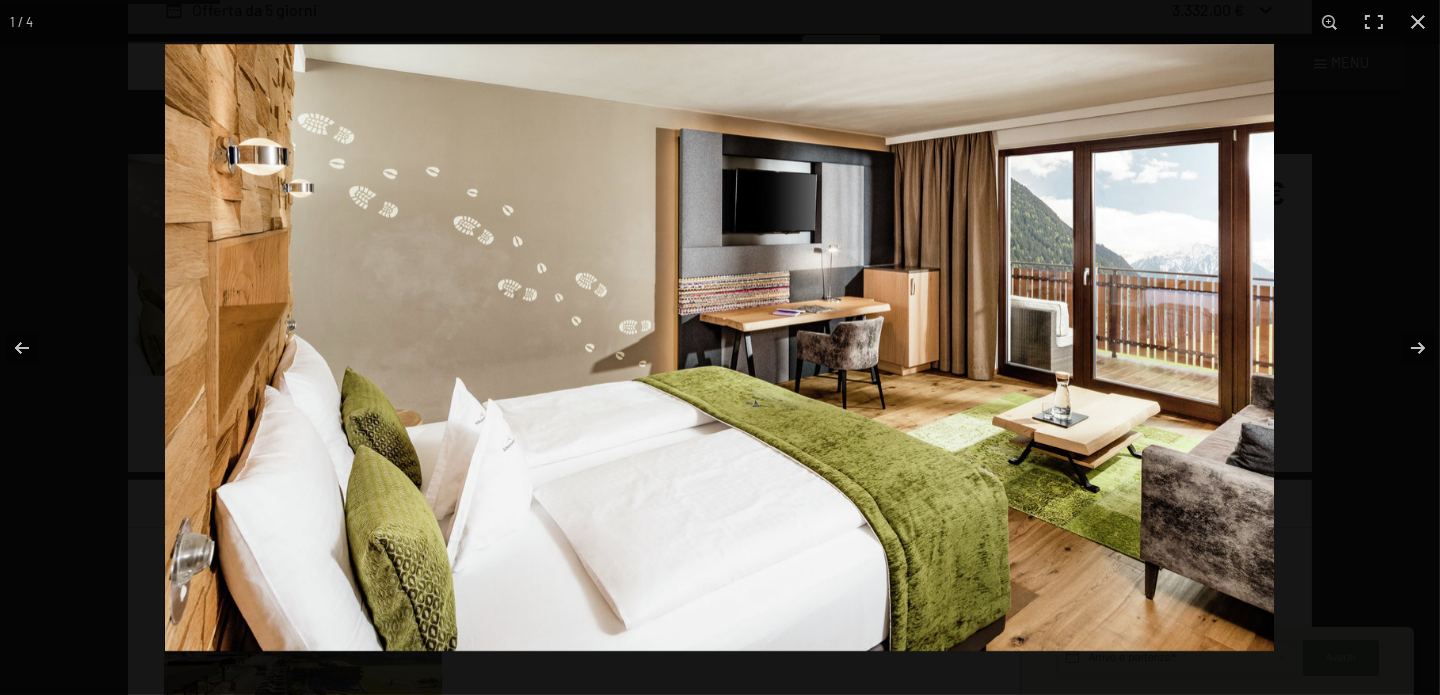 click at bounding box center [1418, 22] 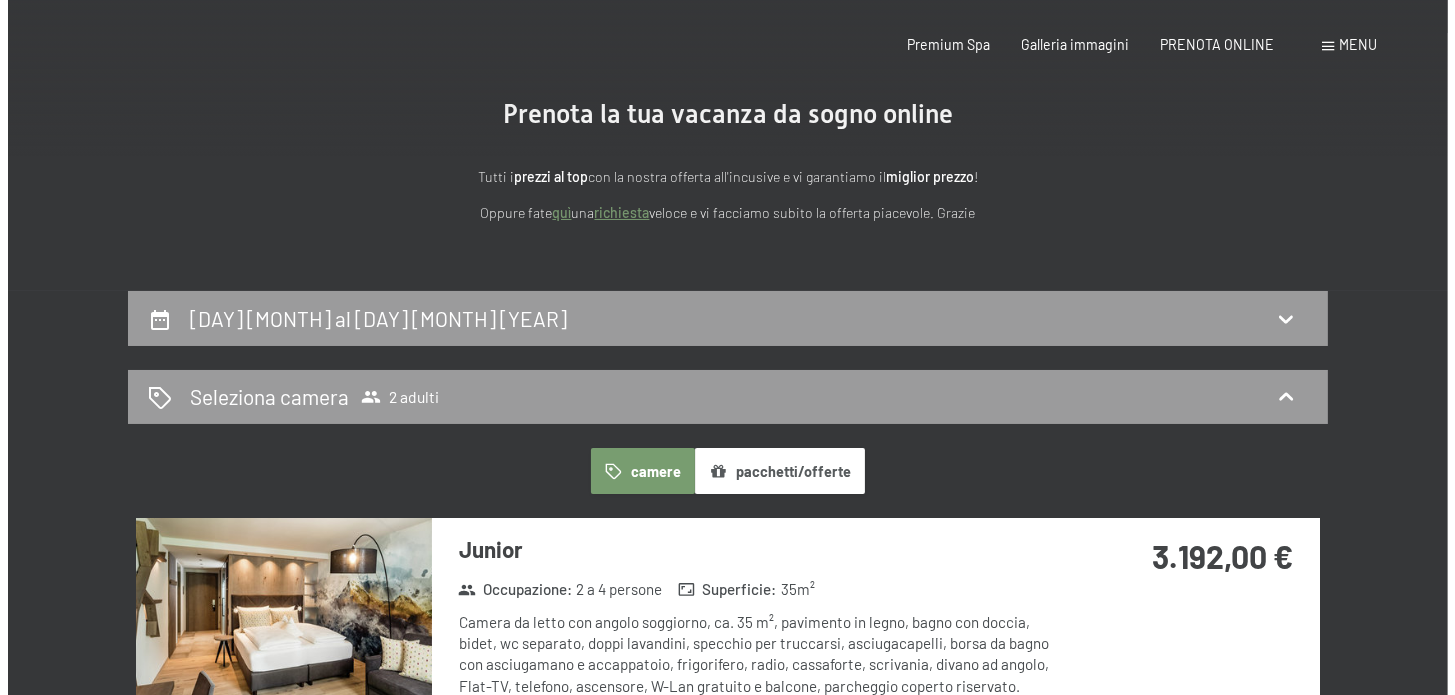 scroll, scrollTop: 0, scrollLeft: 0, axis: both 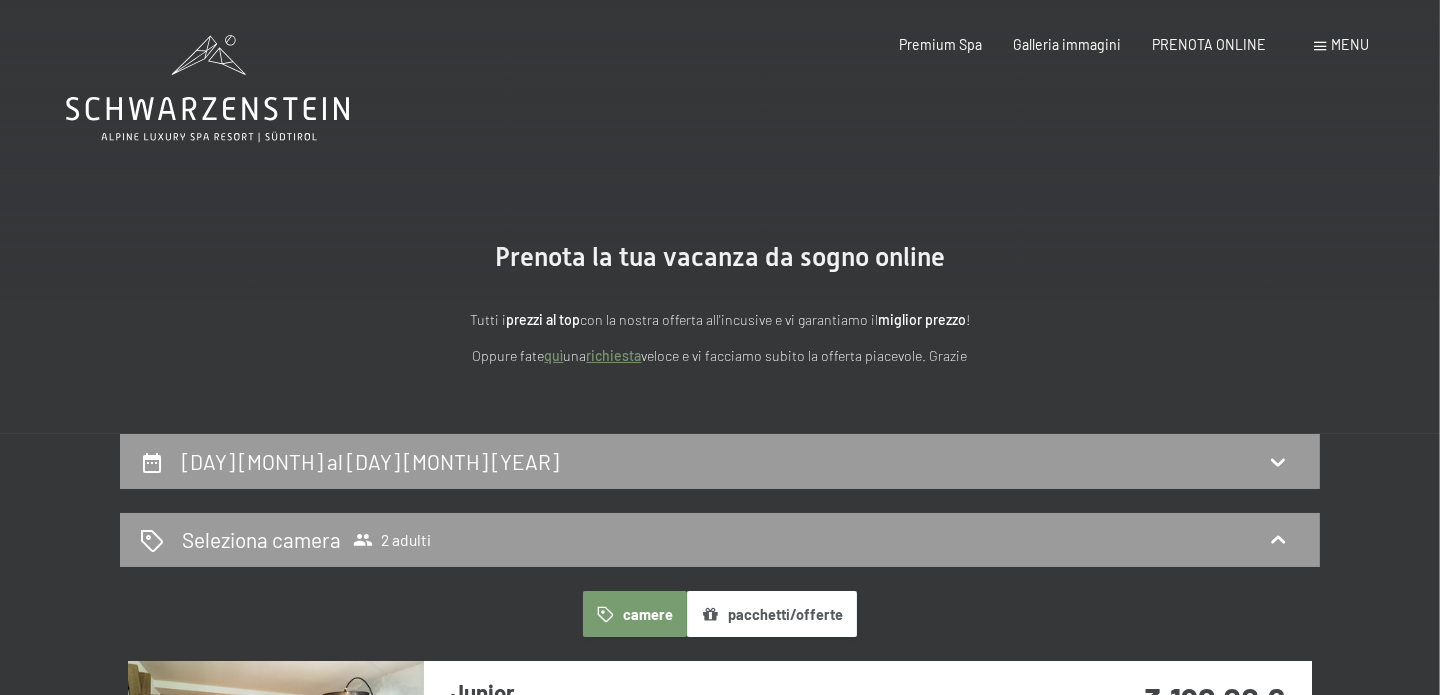 click 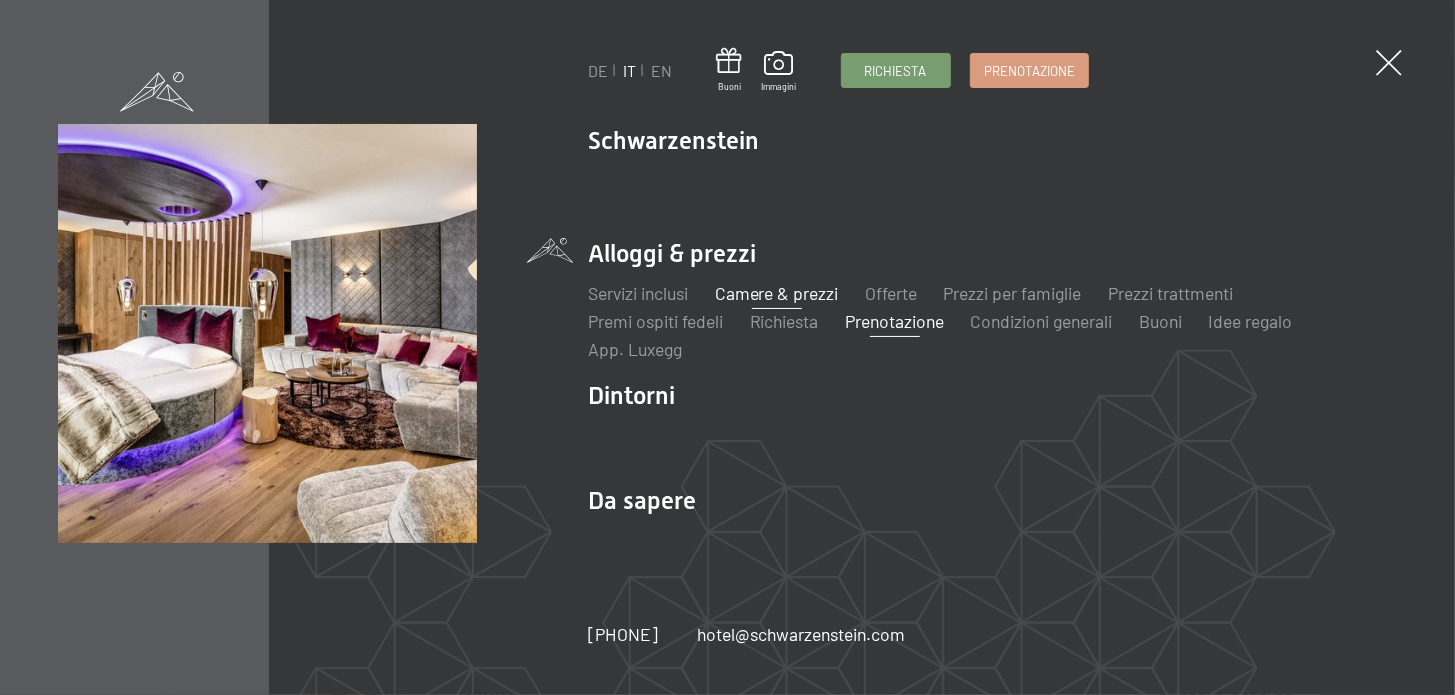 click on "Camere & prezzi" at bounding box center [777, 293] 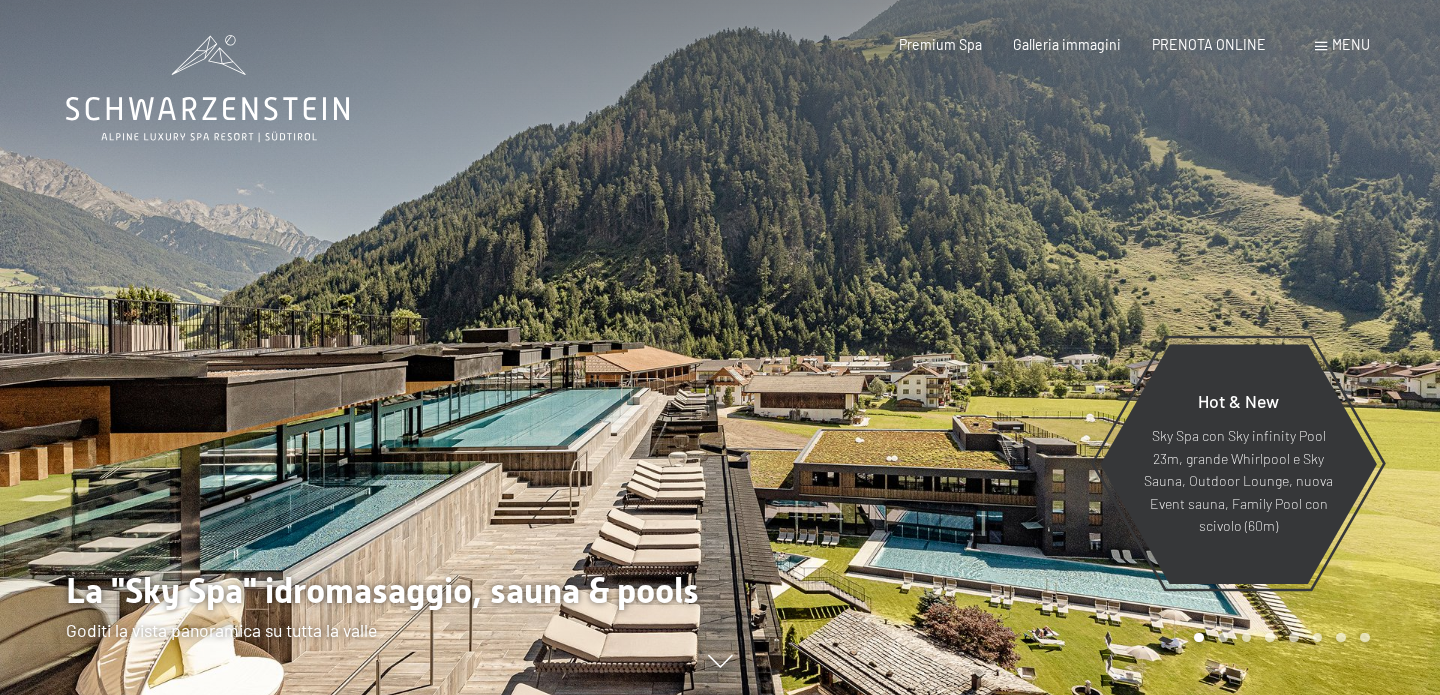 scroll, scrollTop: 0, scrollLeft: 0, axis: both 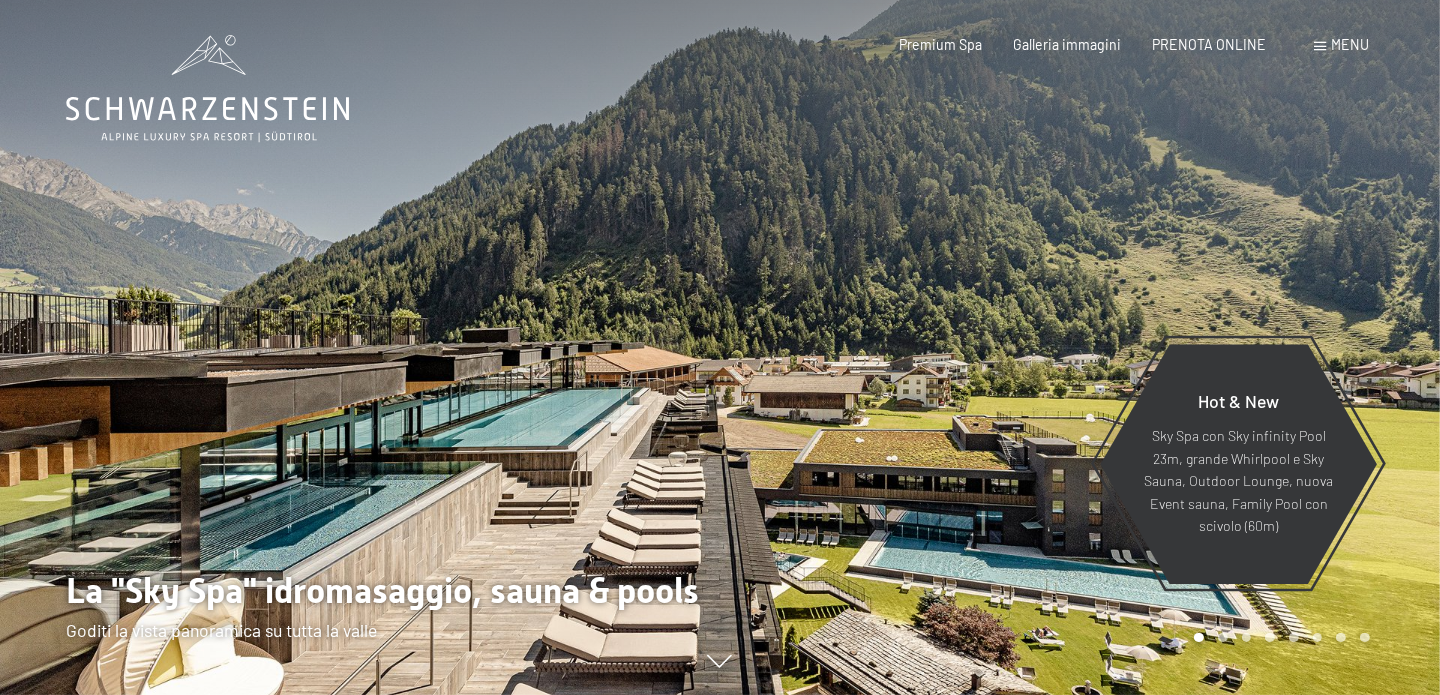 click on "Menu" at bounding box center (1351, 44) 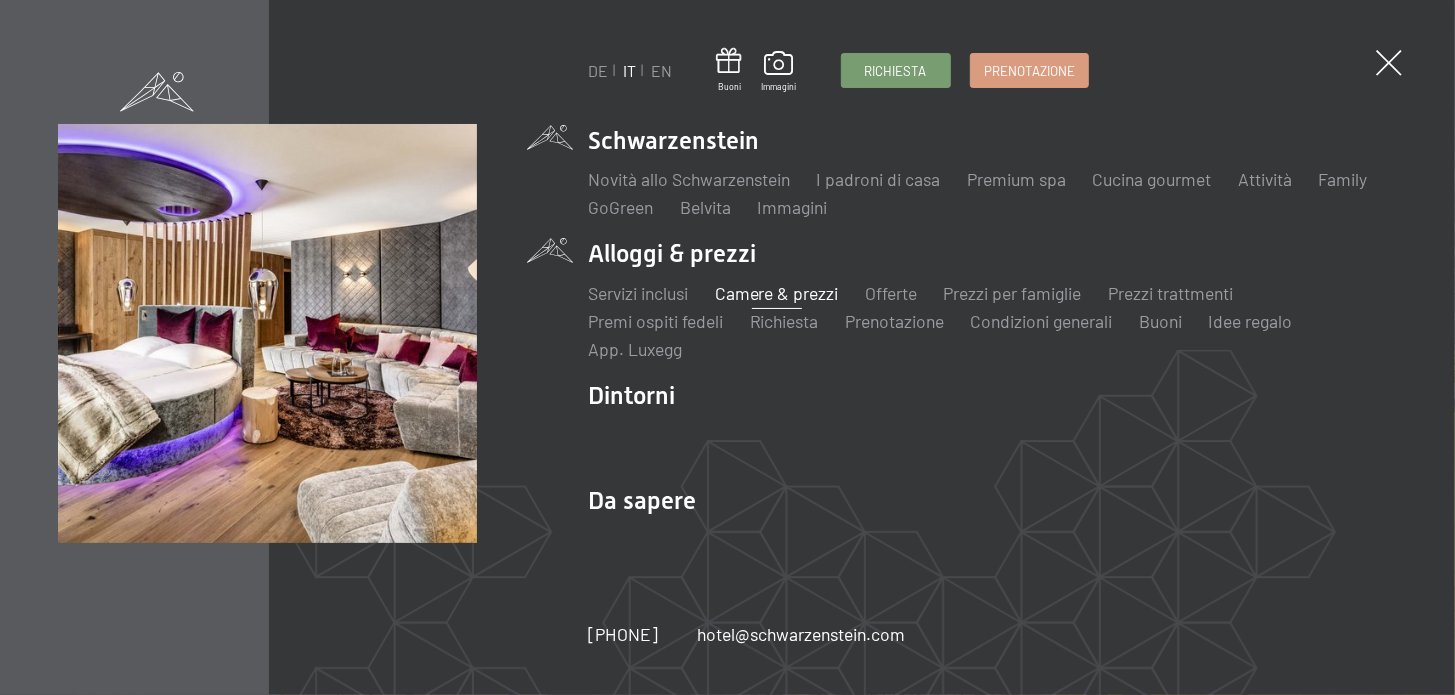 click on "Camere & prezzi" at bounding box center [777, 293] 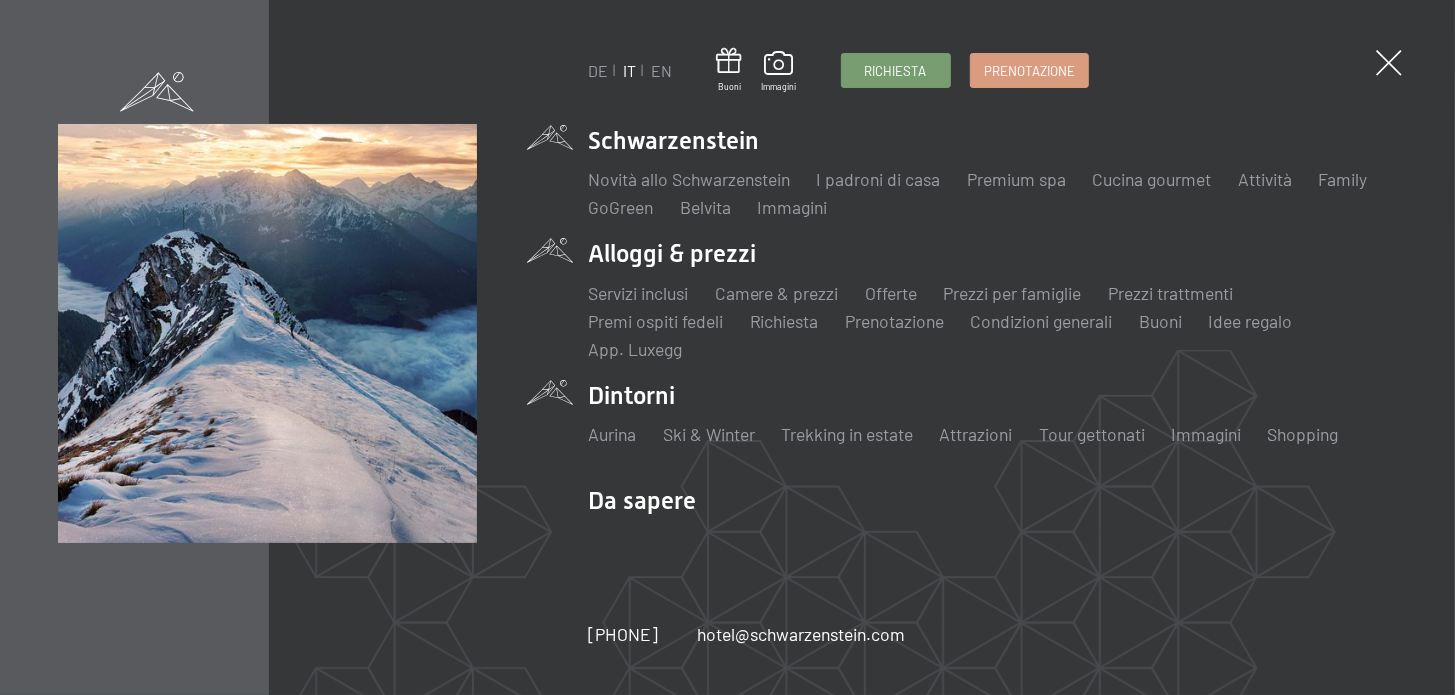 click on "Dintorni           Aurina         Ski & Winter         Sci         Scuola di sci             Trekking in estate         Escursioni         Bici             Attrazioni         Tour gettonati         Immagini         Shopping" at bounding box center [992, 422] 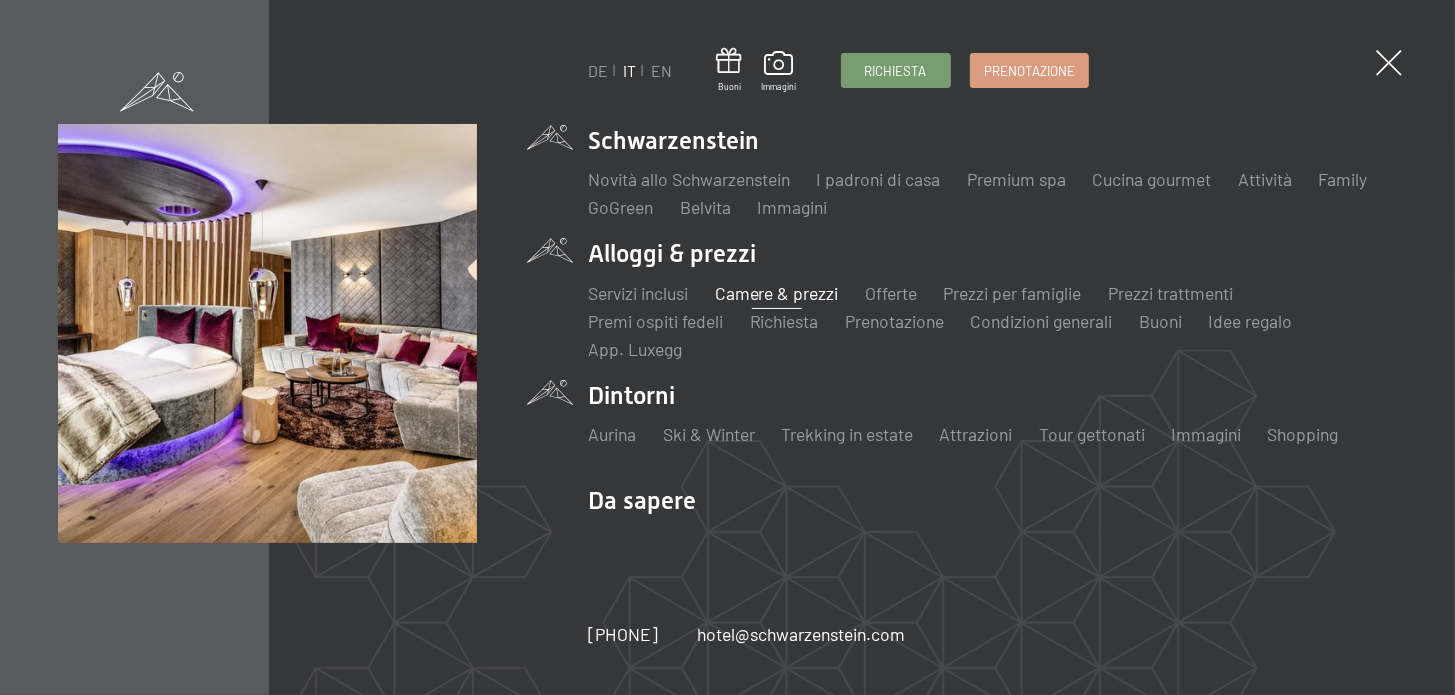 click on "Camere & prezzi" at bounding box center (777, 293) 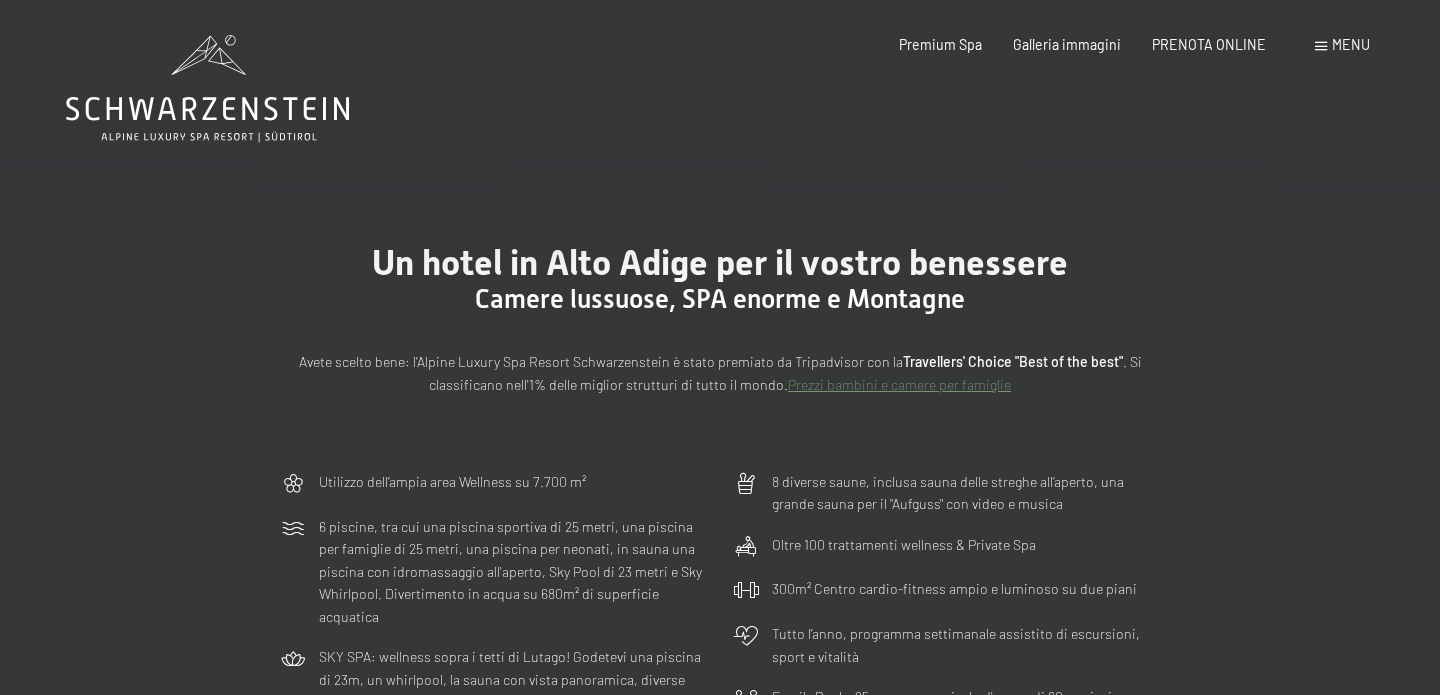 scroll, scrollTop: 0, scrollLeft: 0, axis: both 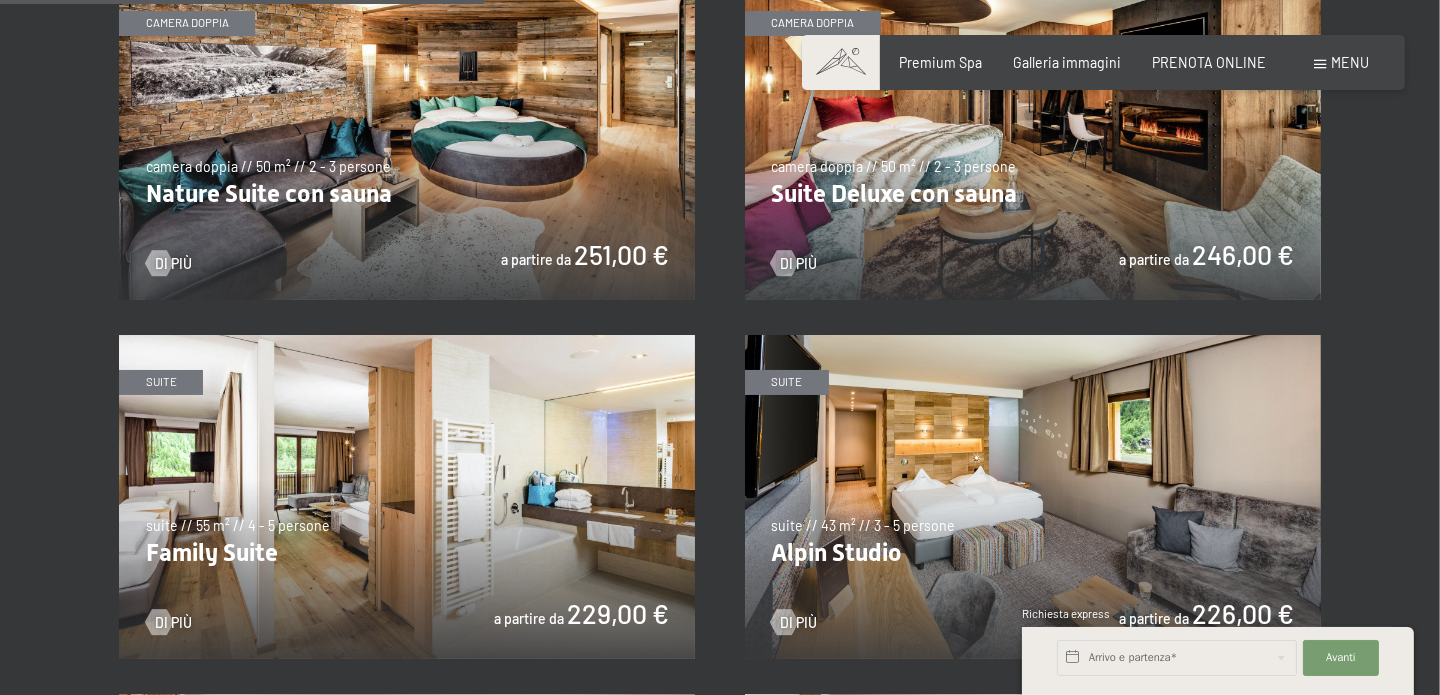 click at bounding box center (407, 497) 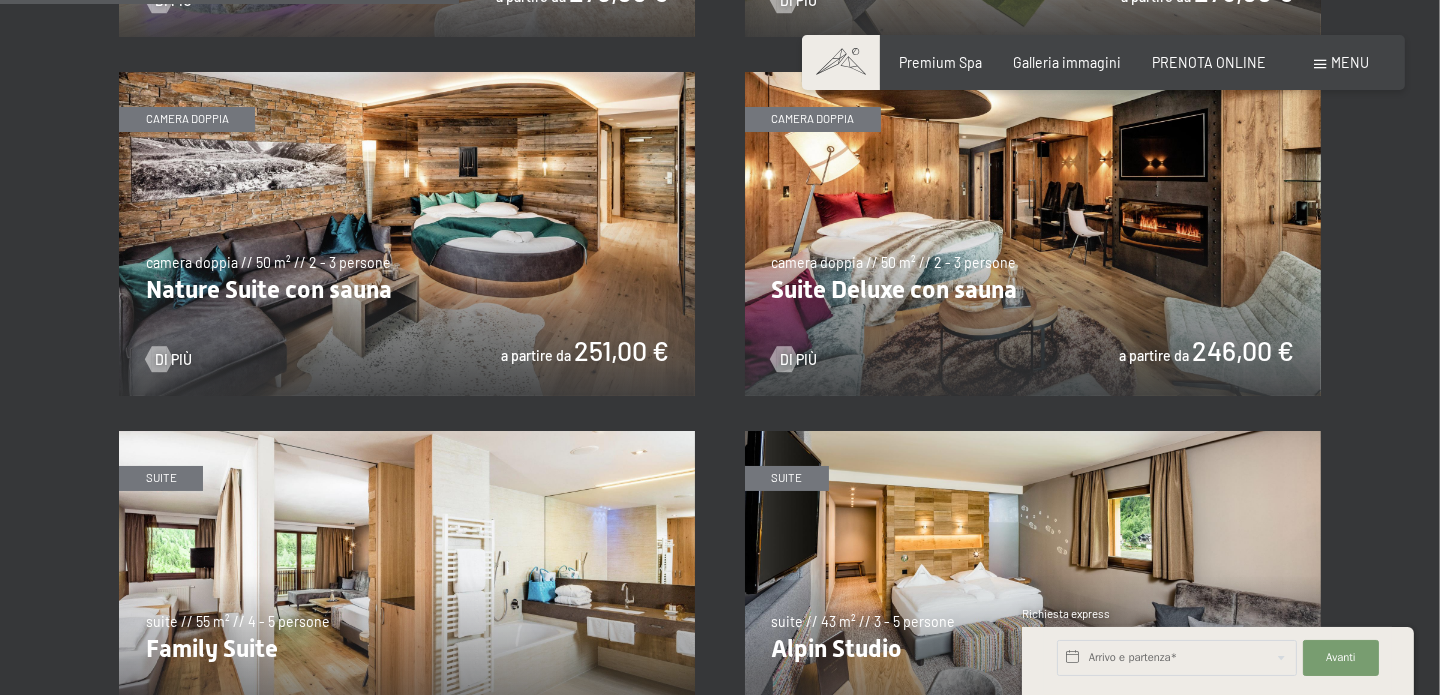 scroll, scrollTop: 1699, scrollLeft: 0, axis: vertical 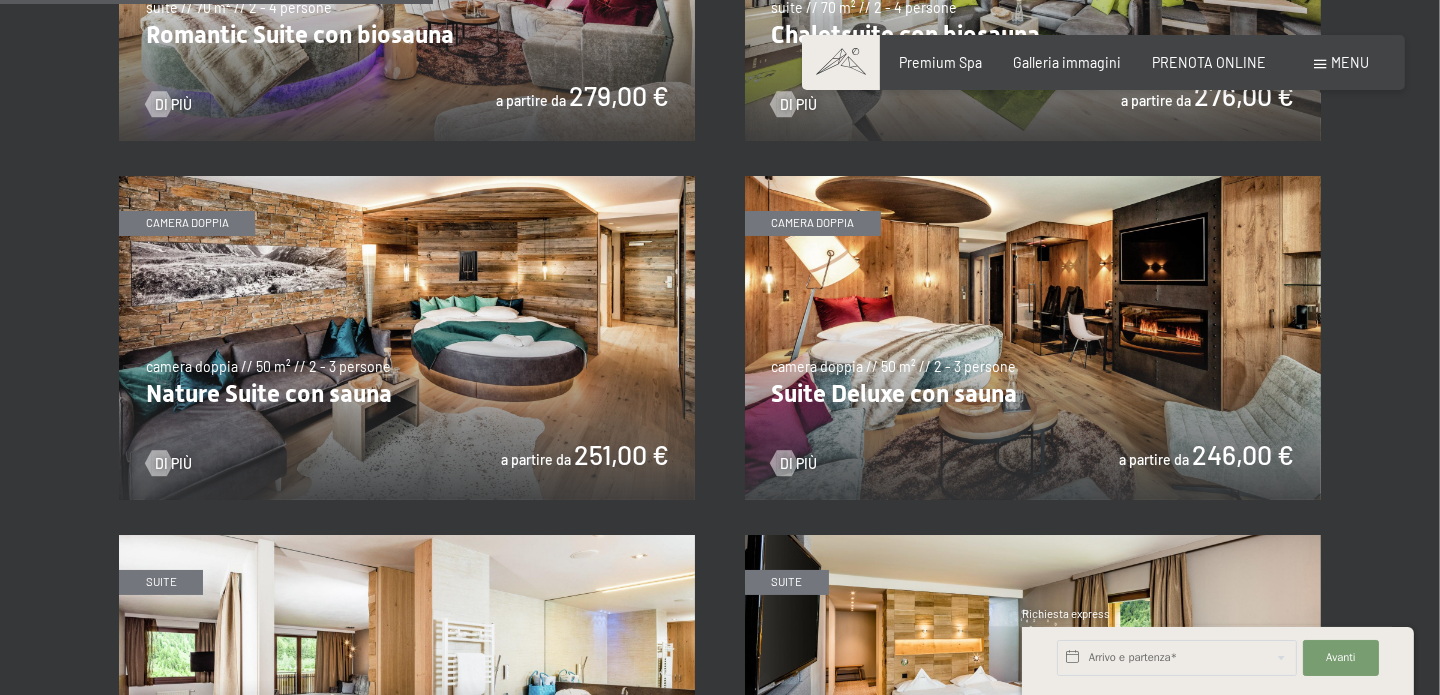 click at bounding box center (1033, 338) 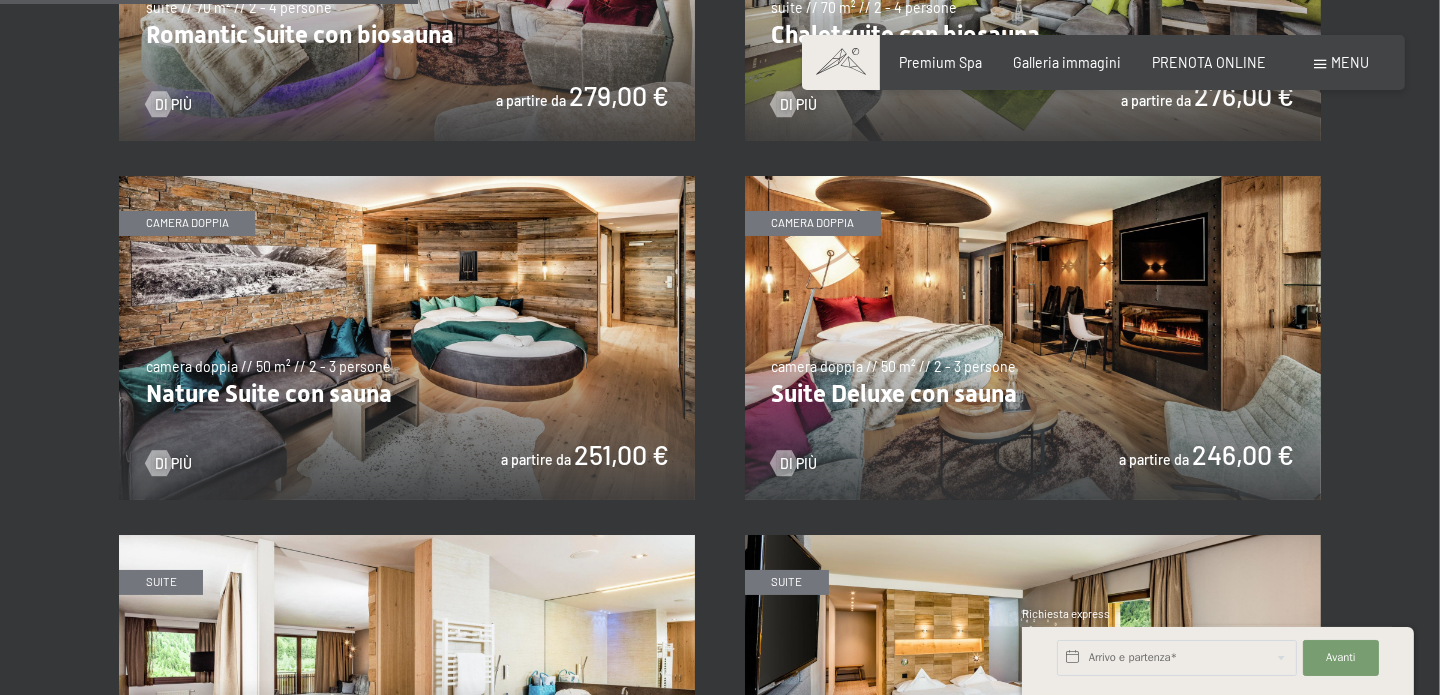scroll, scrollTop: 1400, scrollLeft: 0, axis: vertical 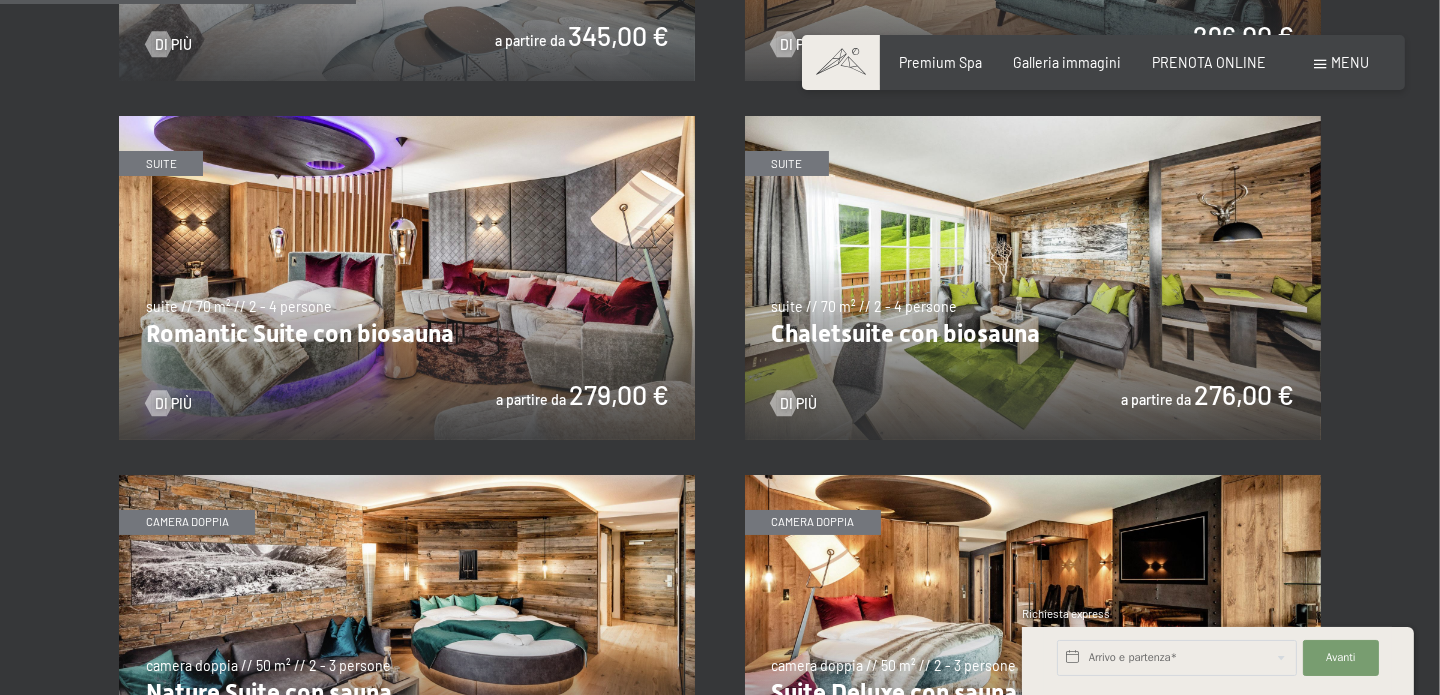 click at bounding box center [1033, 278] 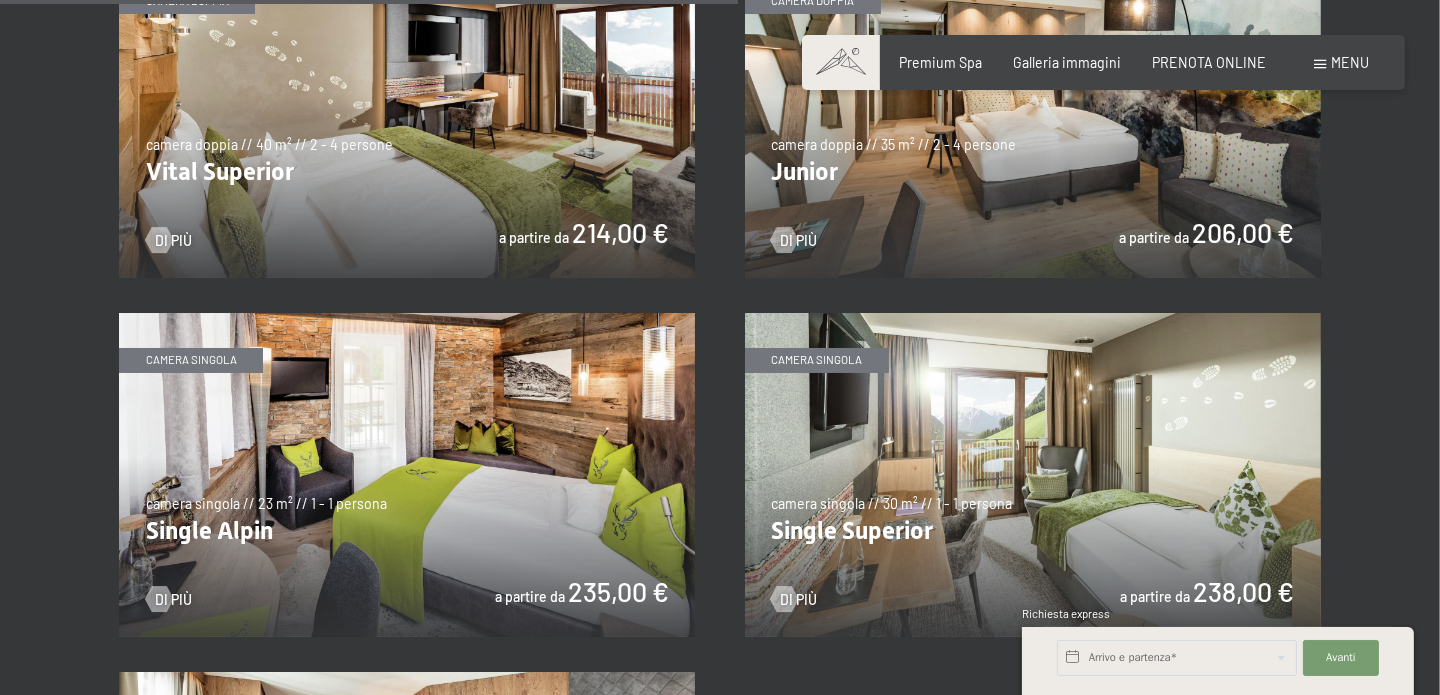 scroll, scrollTop: 2900, scrollLeft: 0, axis: vertical 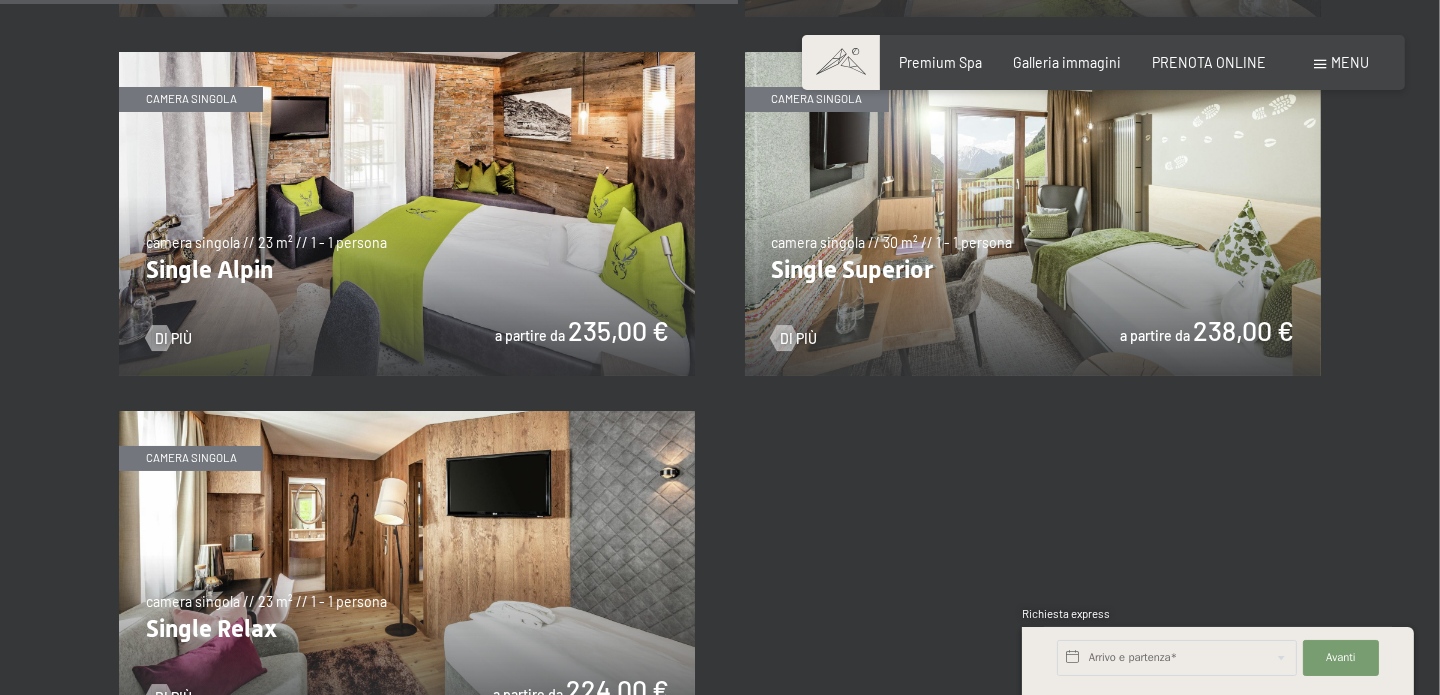 click at bounding box center (1033, 214) 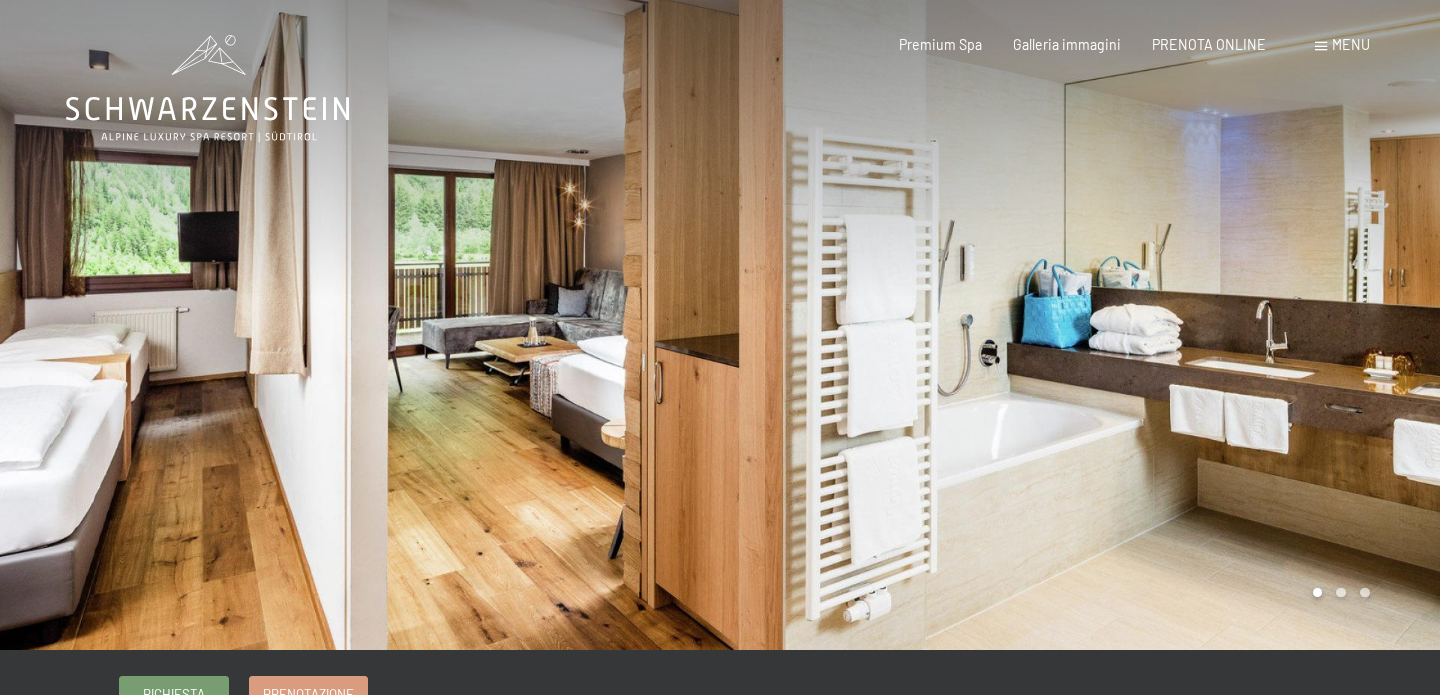 scroll, scrollTop: 0, scrollLeft: 0, axis: both 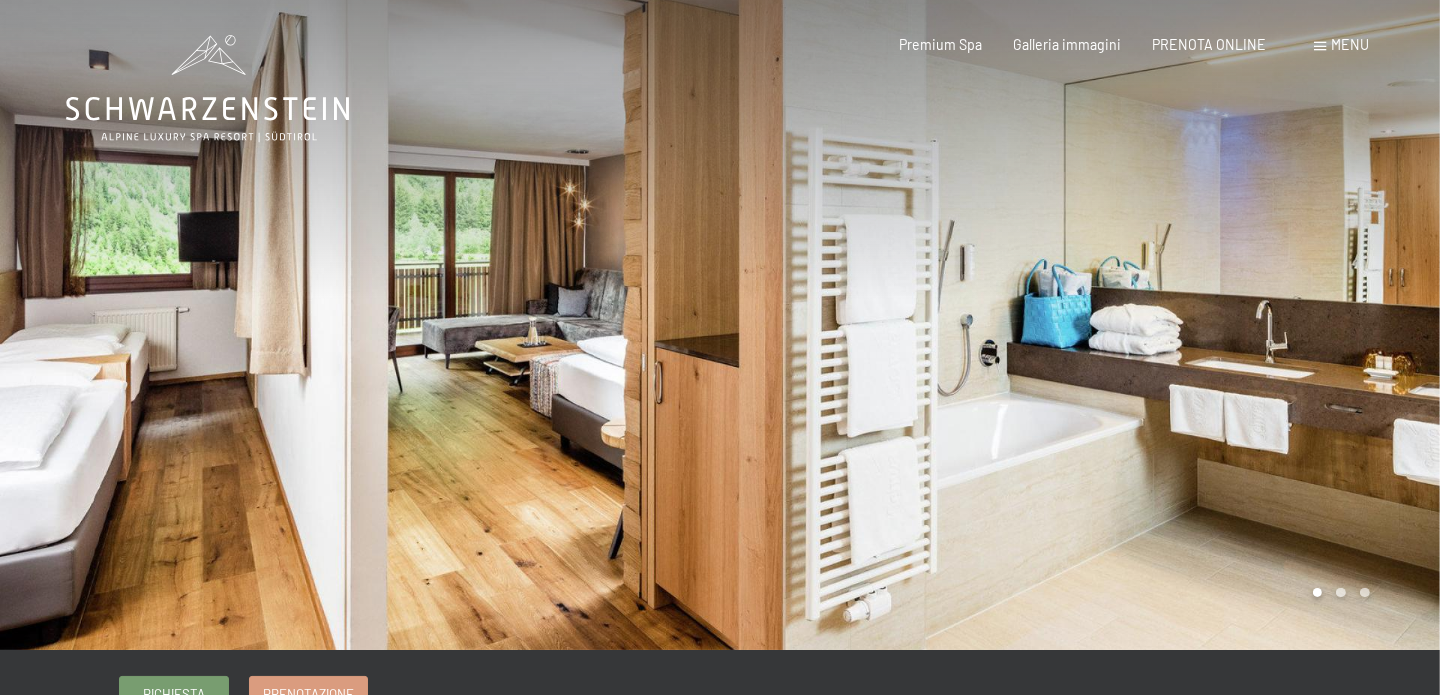 click at bounding box center [1080, 325] 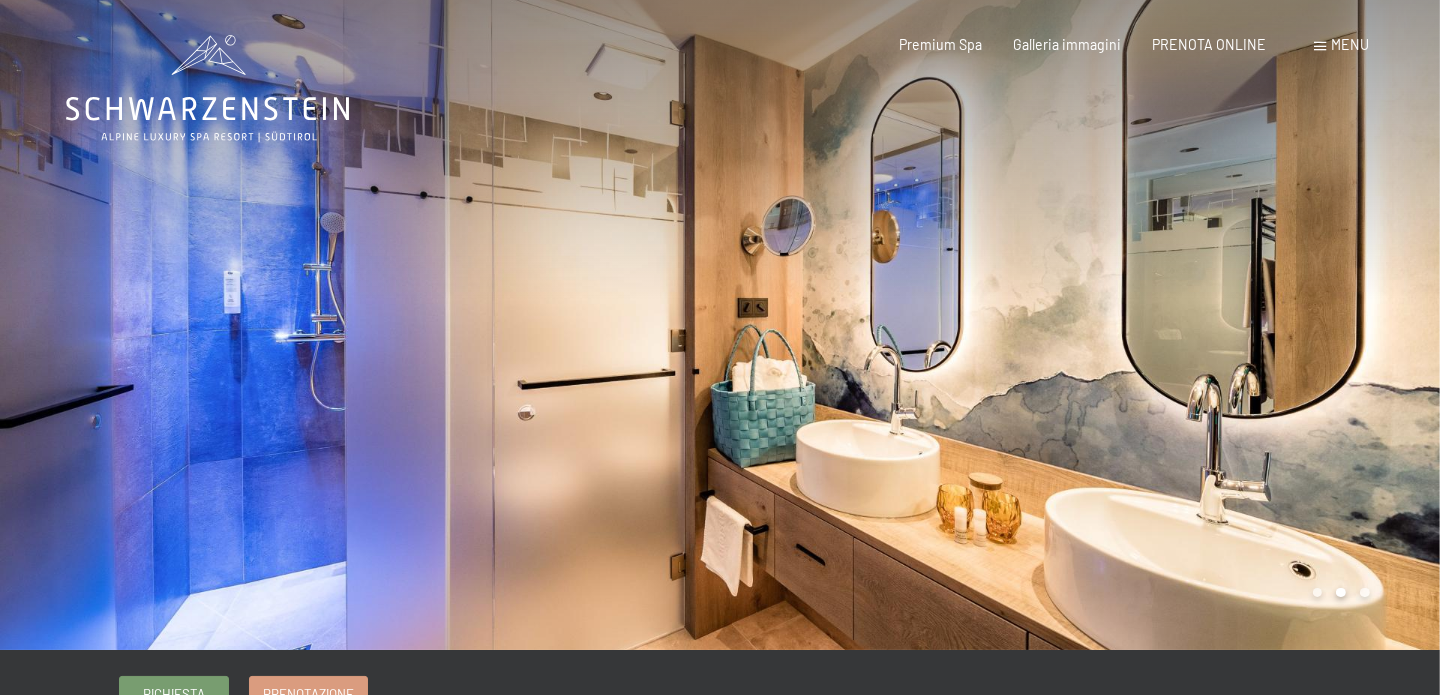 click at bounding box center [1080, 325] 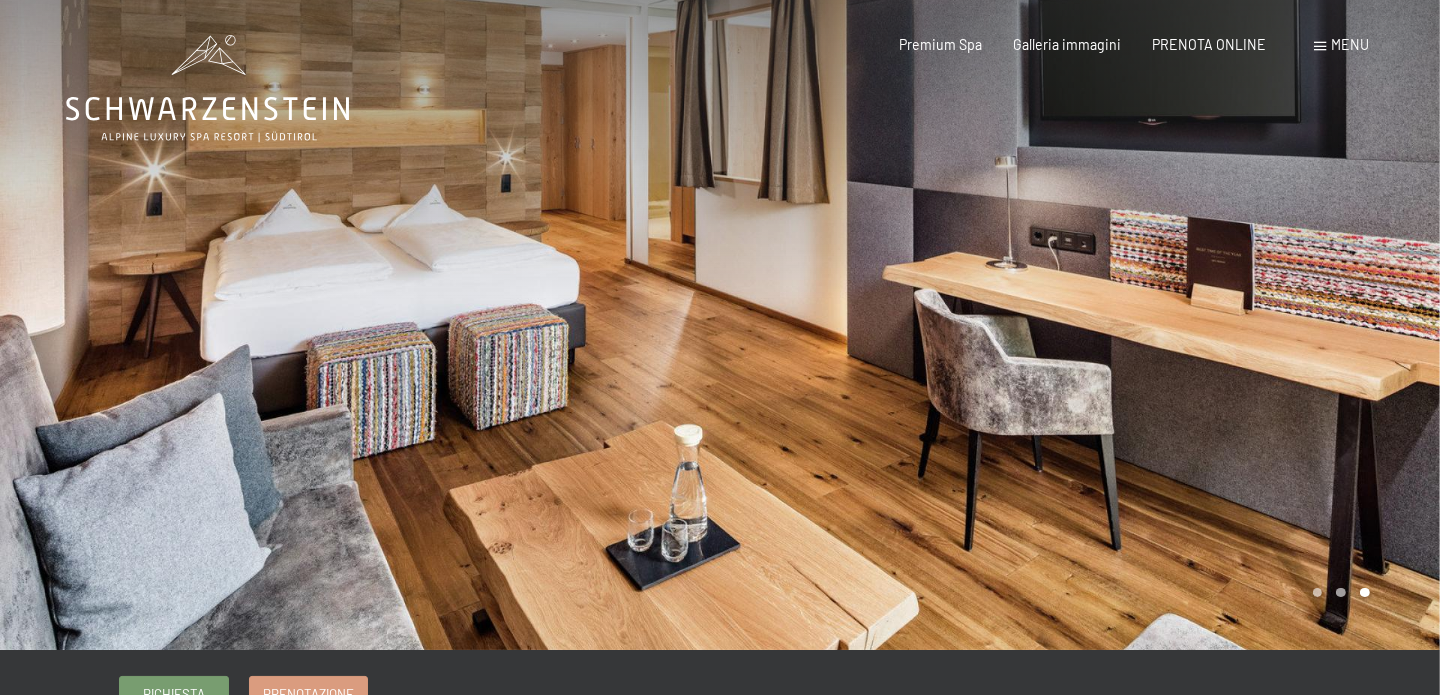 click at bounding box center [1080, 325] 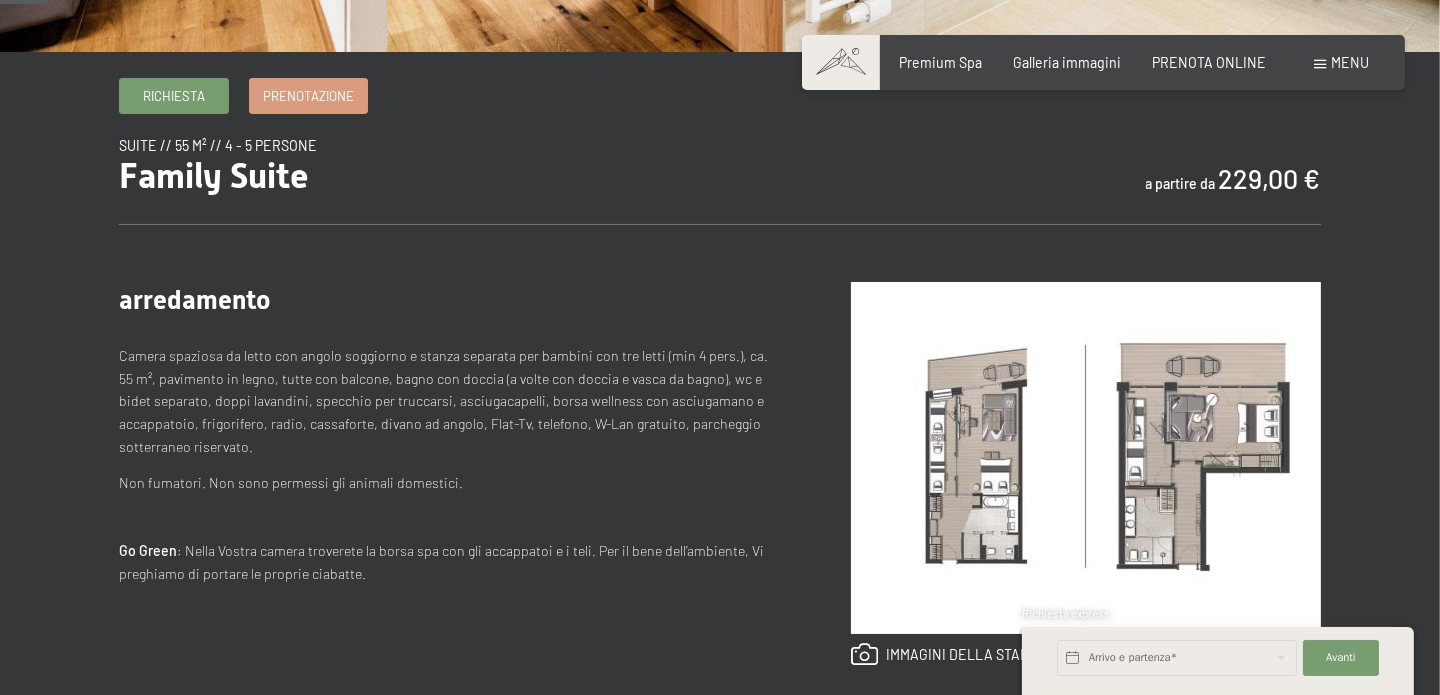 scroll, scrollTop: 600, scrollLeft: 0, axis: vertical 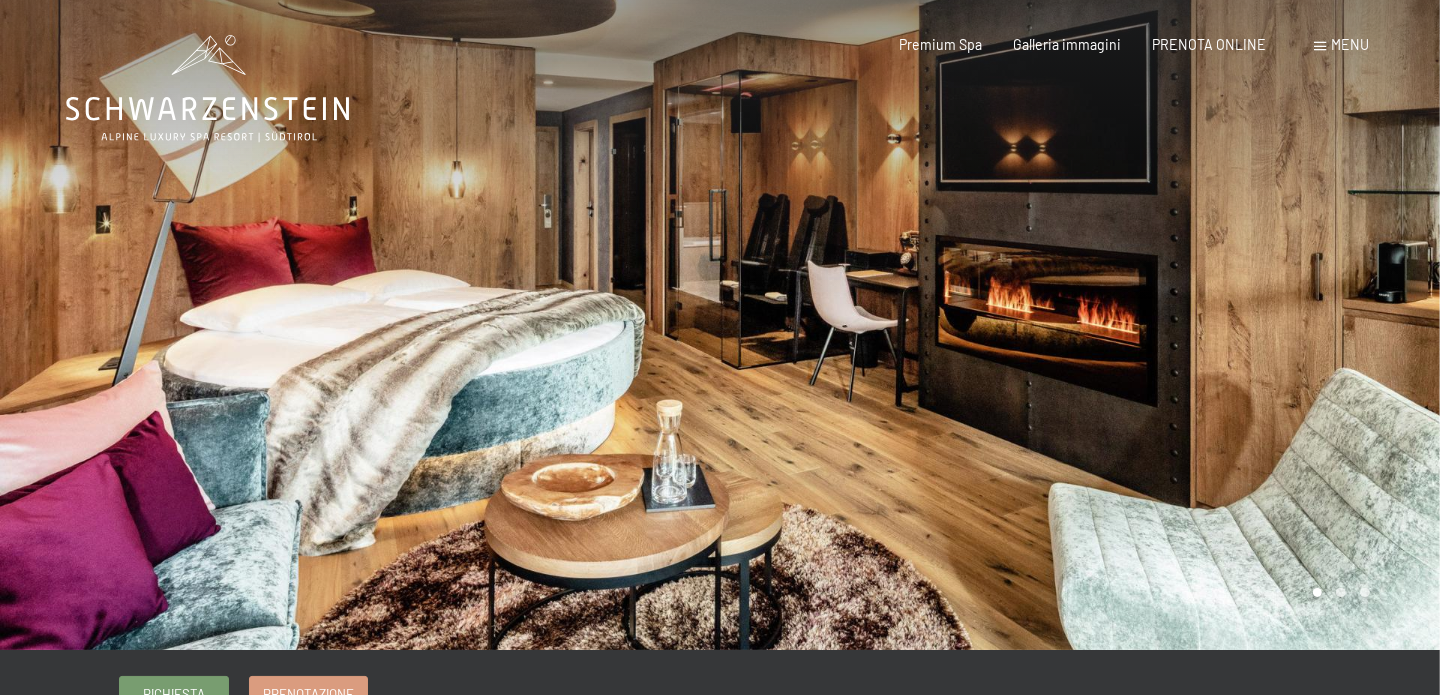click at bounding box center [1080, 325] 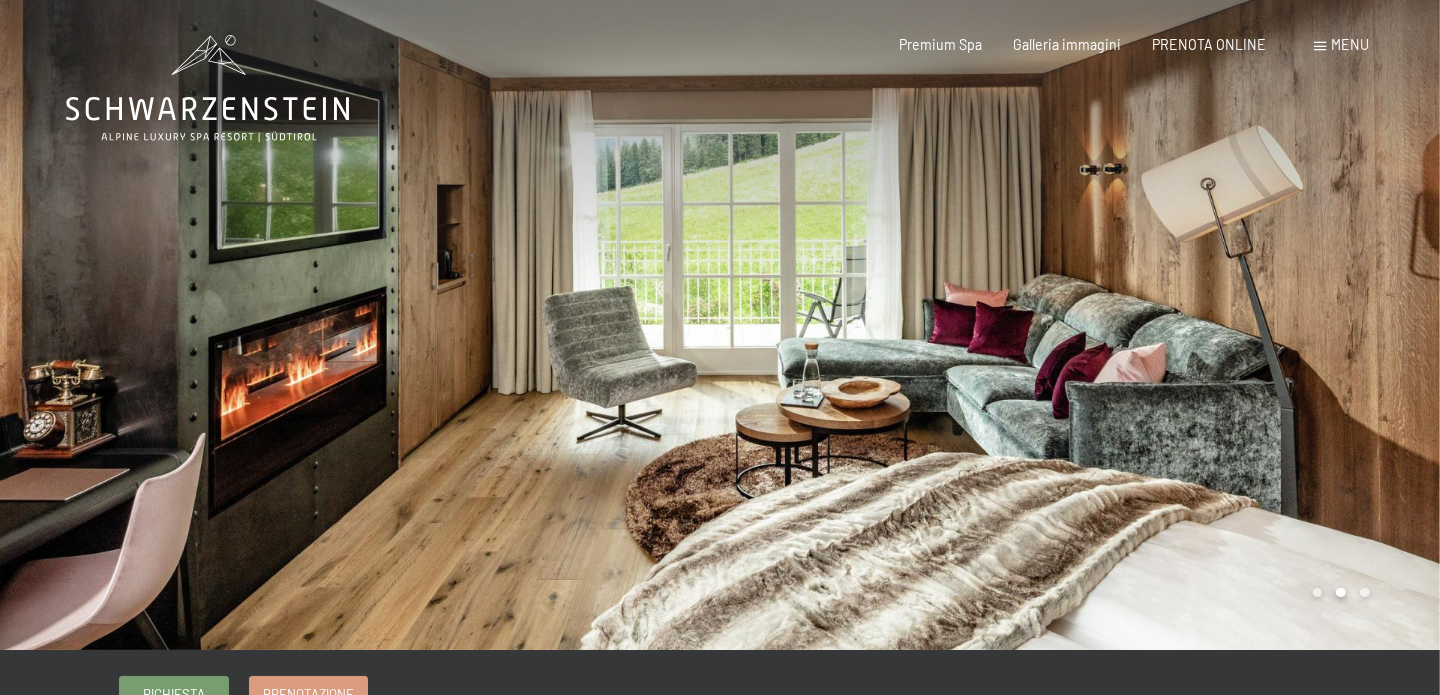 click at bounding box center [1080, 325] 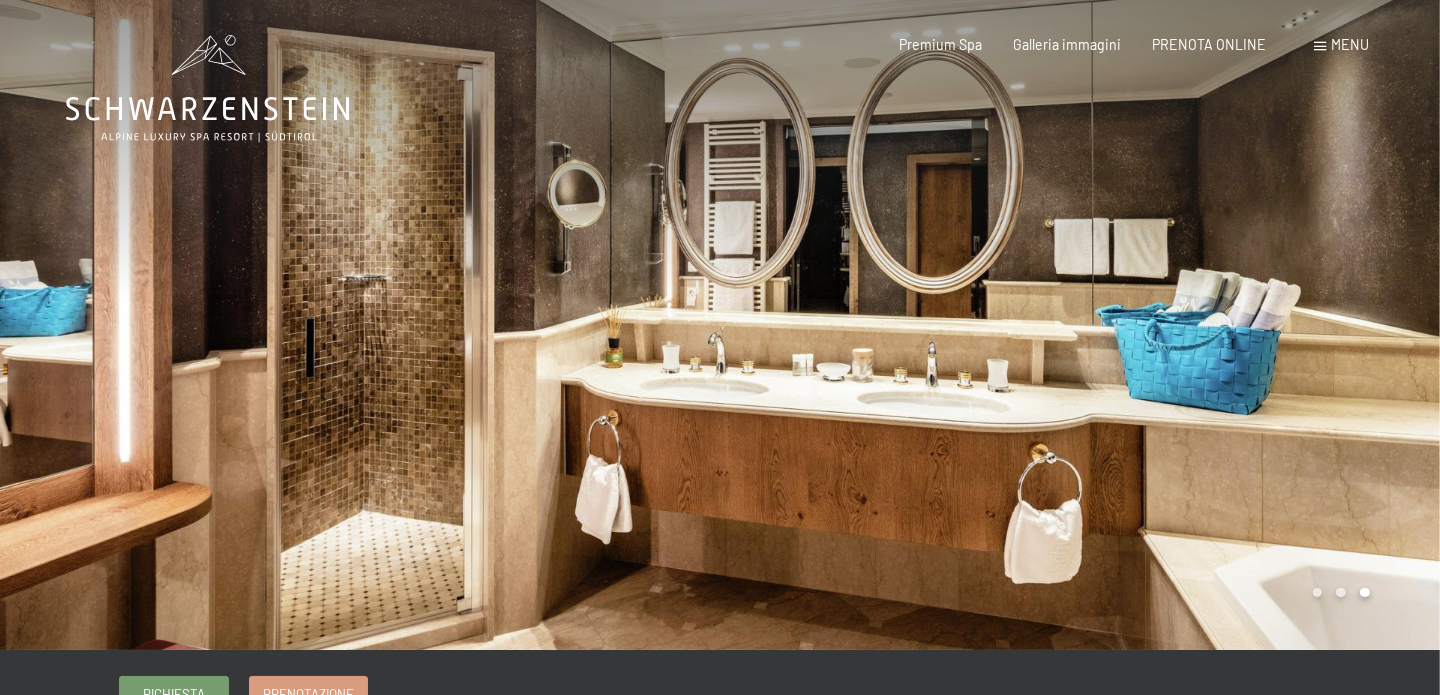 click at bounding box center (1080, 325) 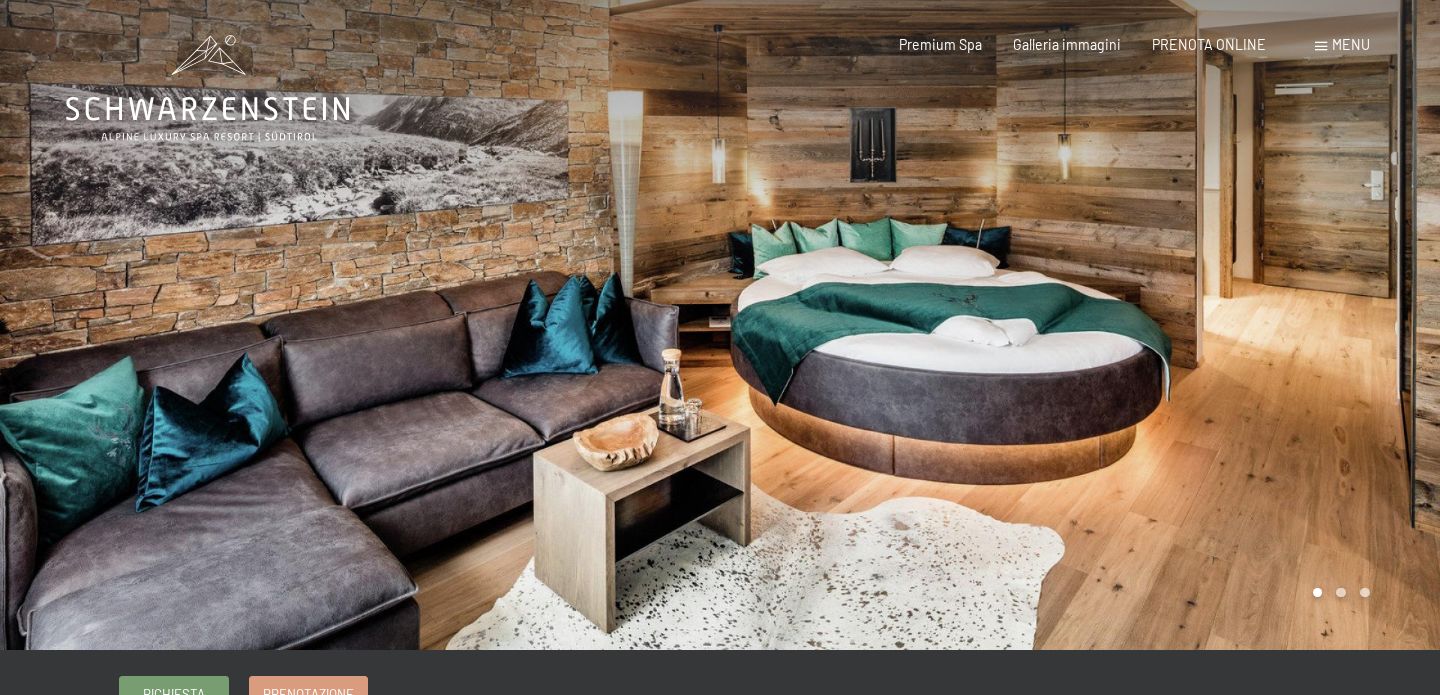 scroll, scrollTop: 0, scrollLeft: 0, axis: both 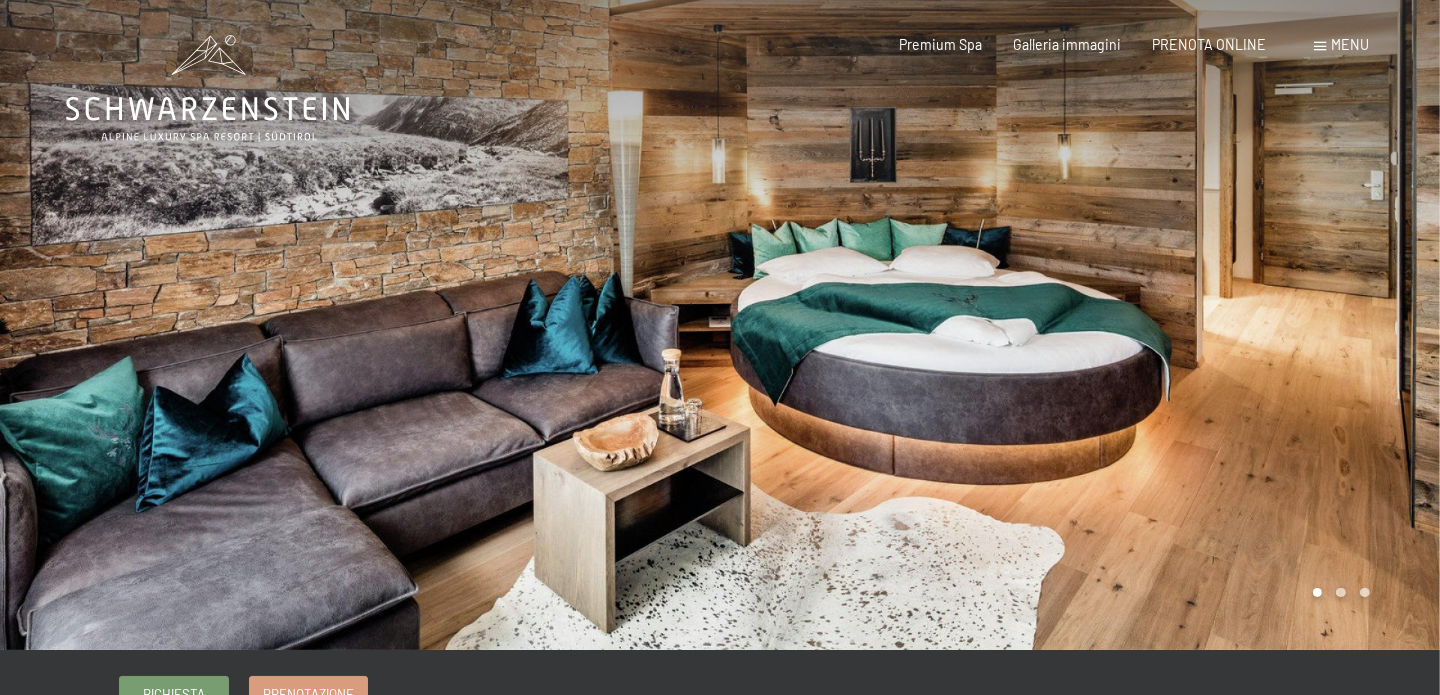 click at bounding box center [1080, 325] 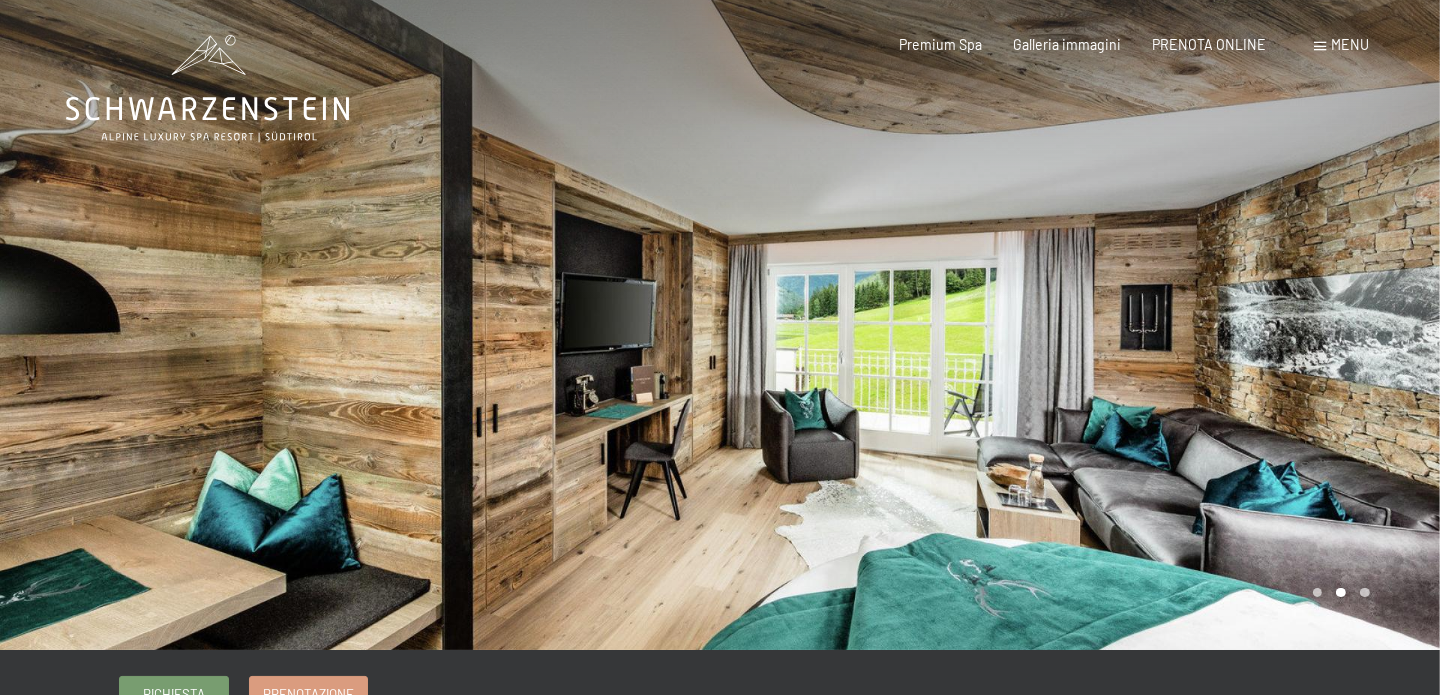 click at bounding box center (1080, 325) 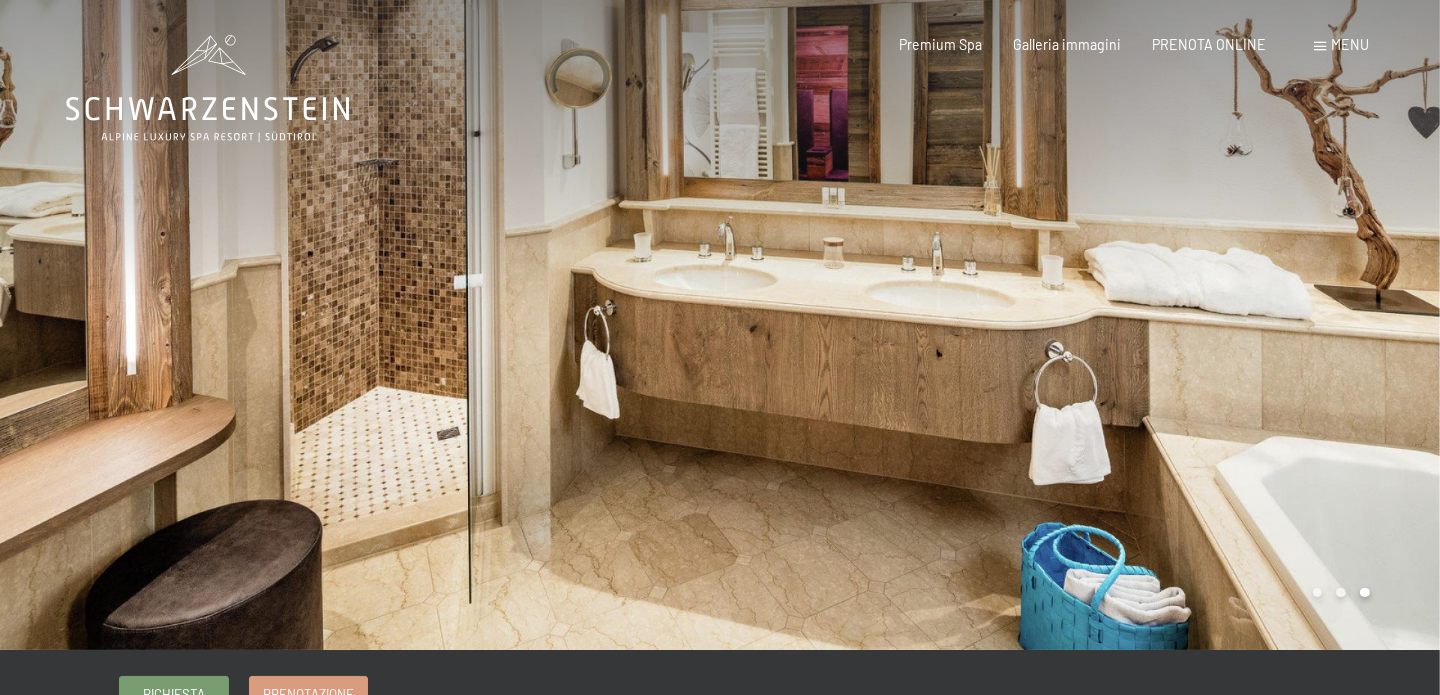 click at bounding box center [1080, 325] 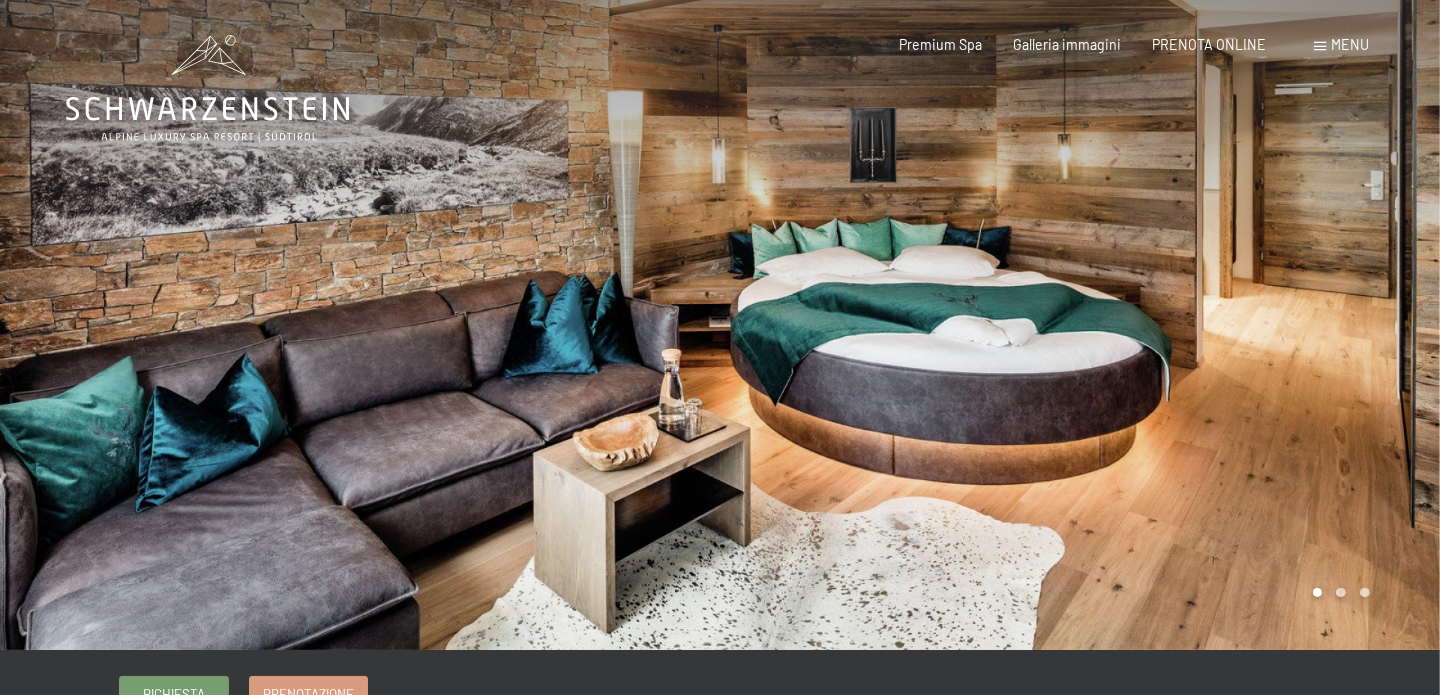 click at bounding box center (1080, 325) 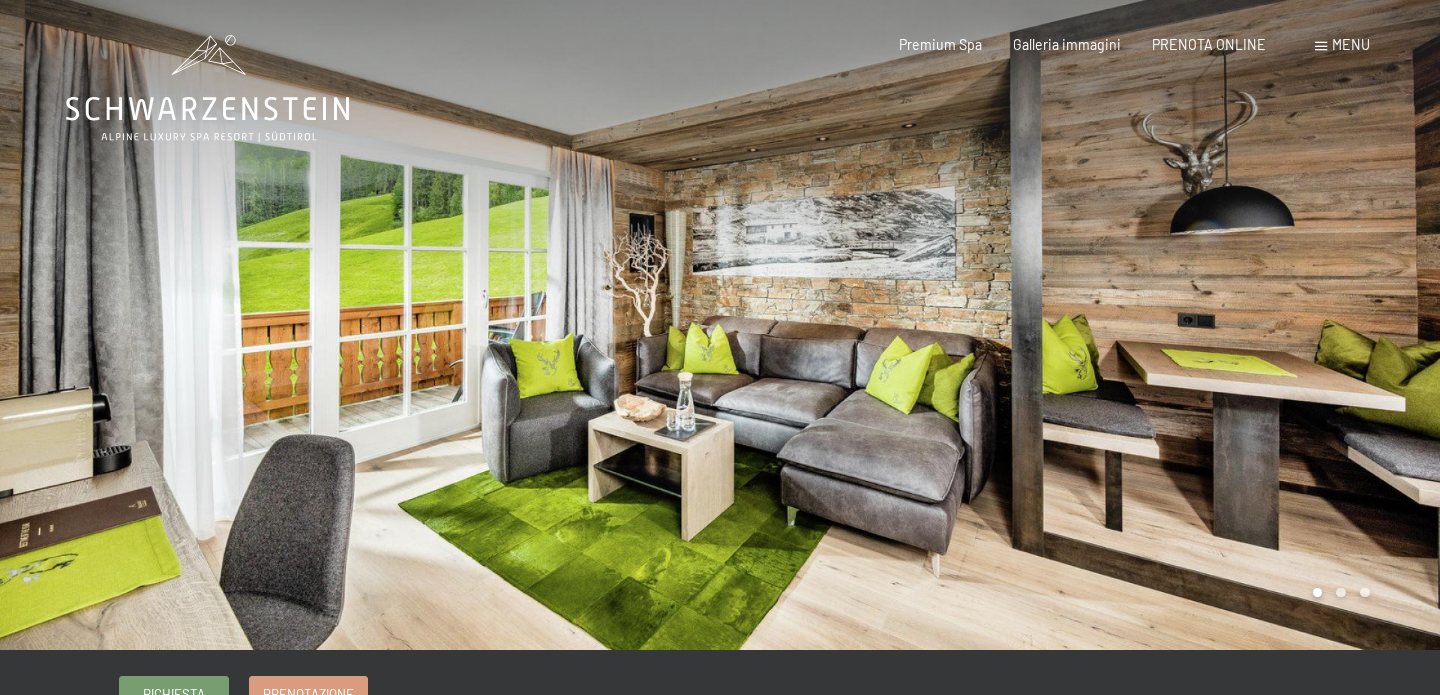 scroll, scrollTop: 0, scrollLeft: 0, axis: both 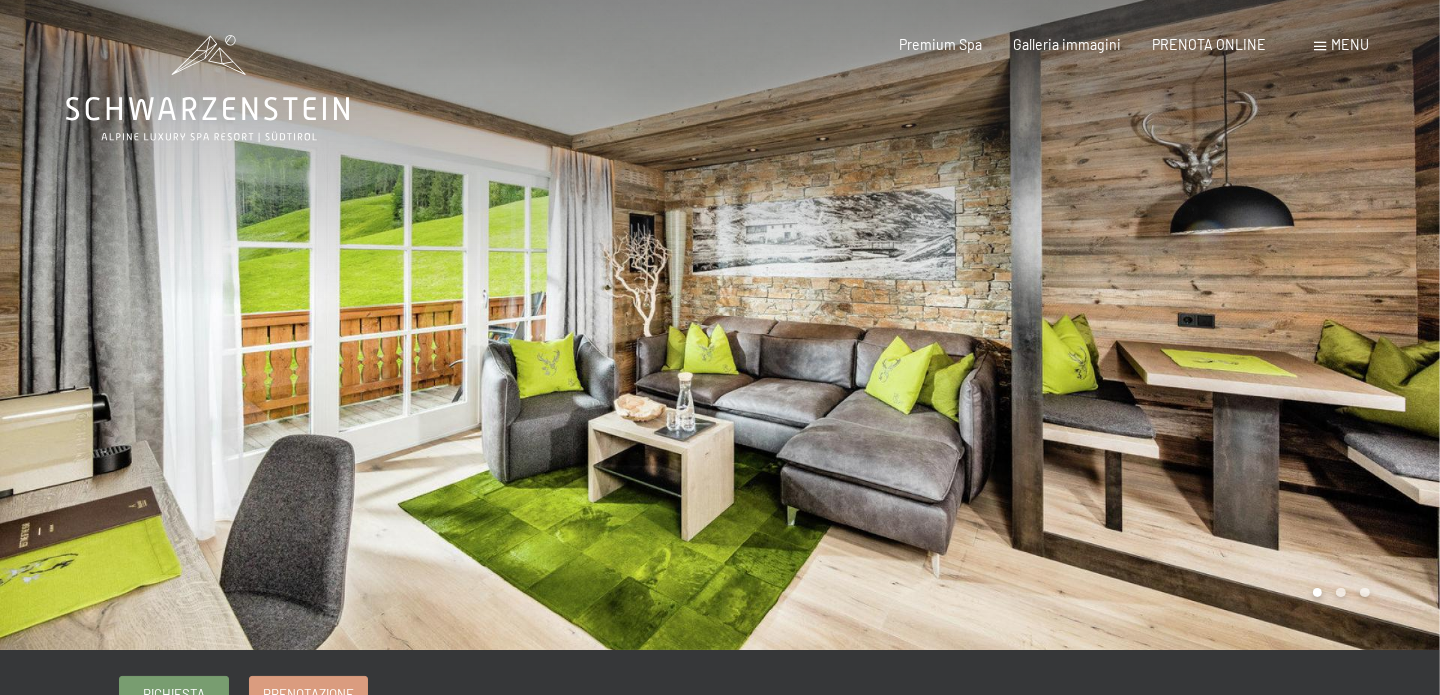 click at bounding box center [1080, 325] 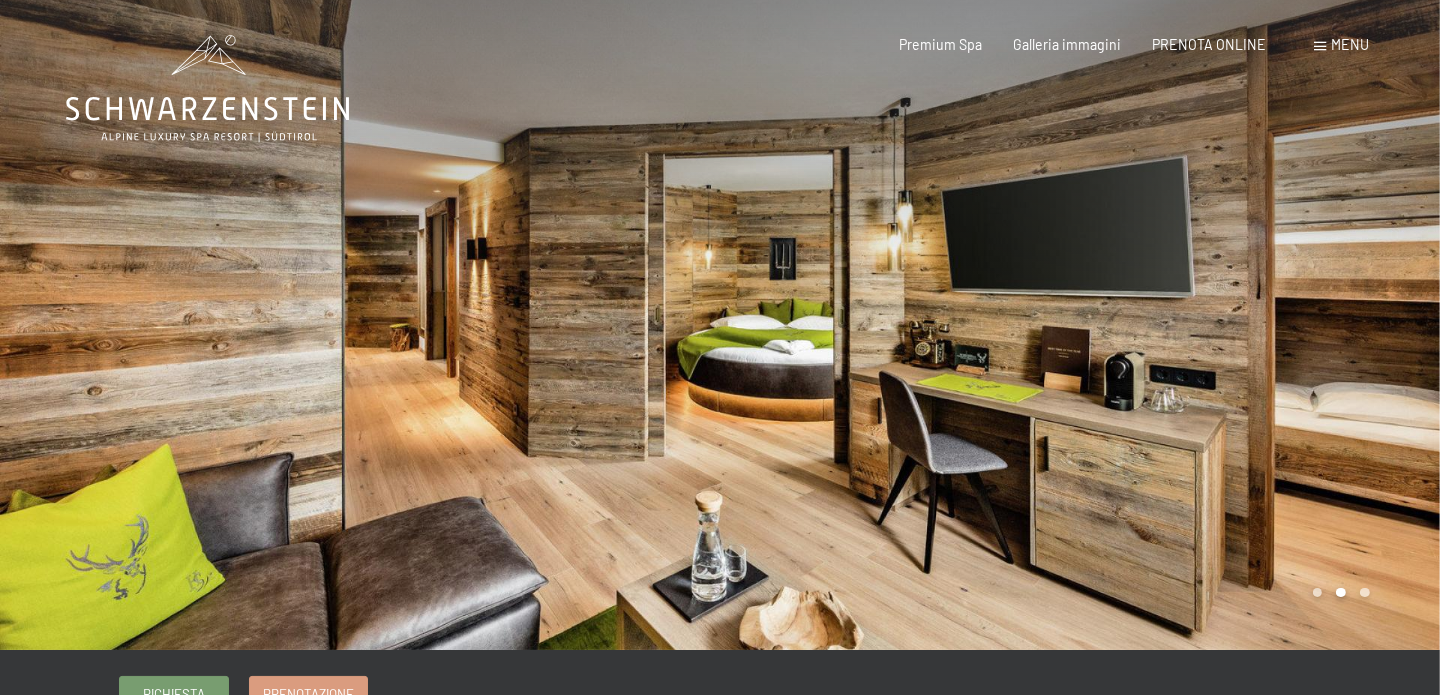 click at bounding box center [1080, 325] 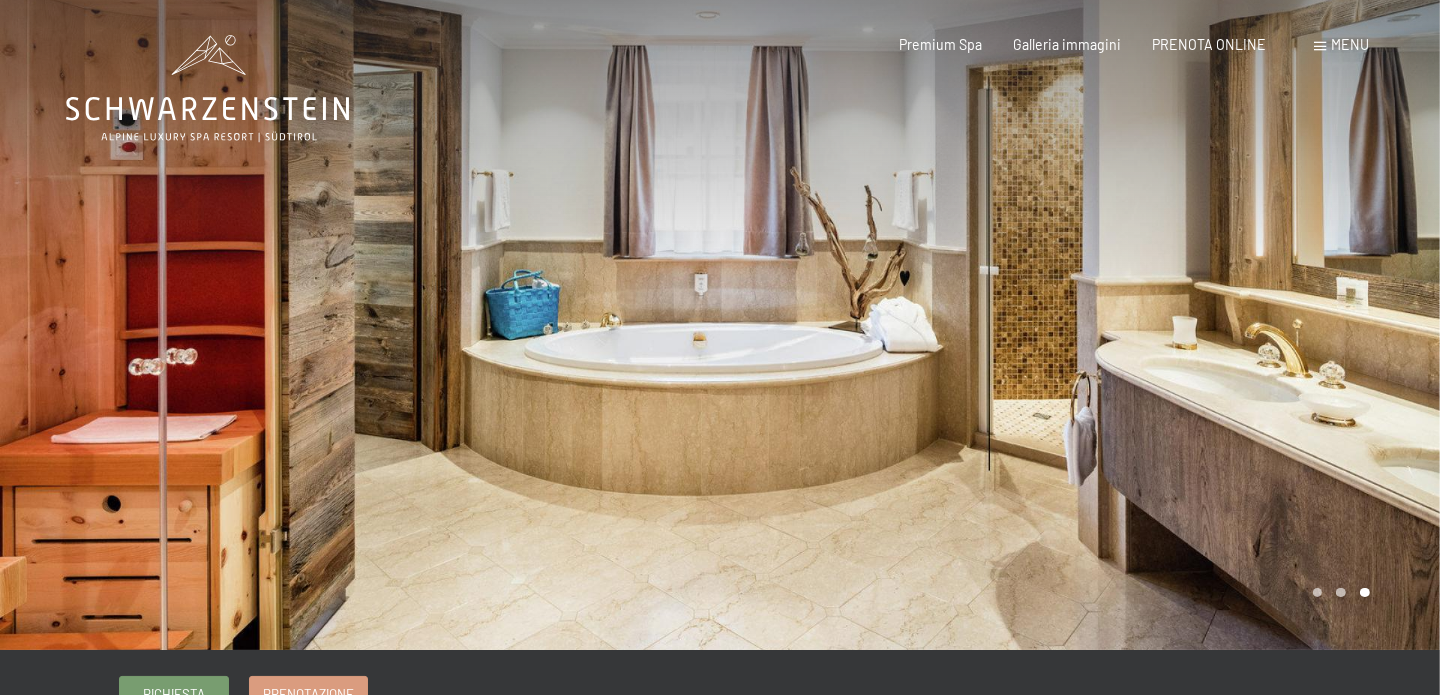 click at bounding box center (1080, 325) 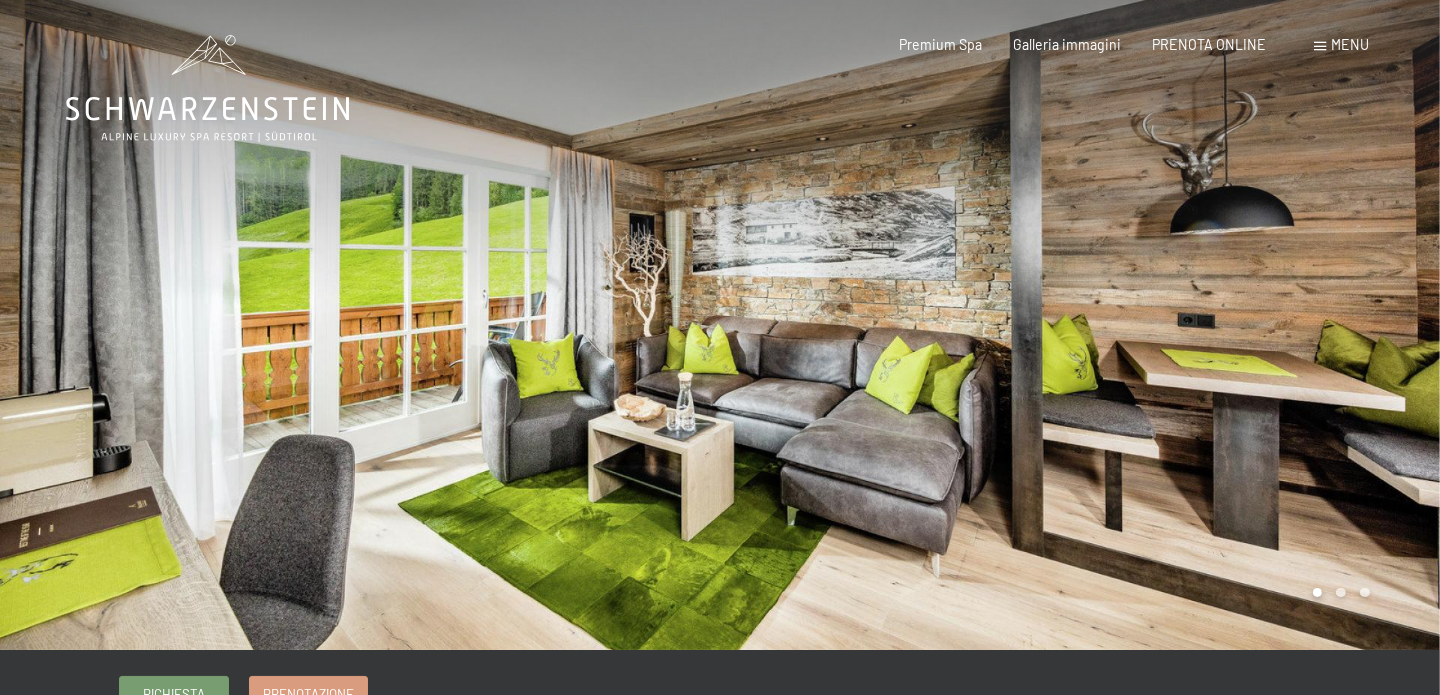 click at bounding box center (1080, 325) 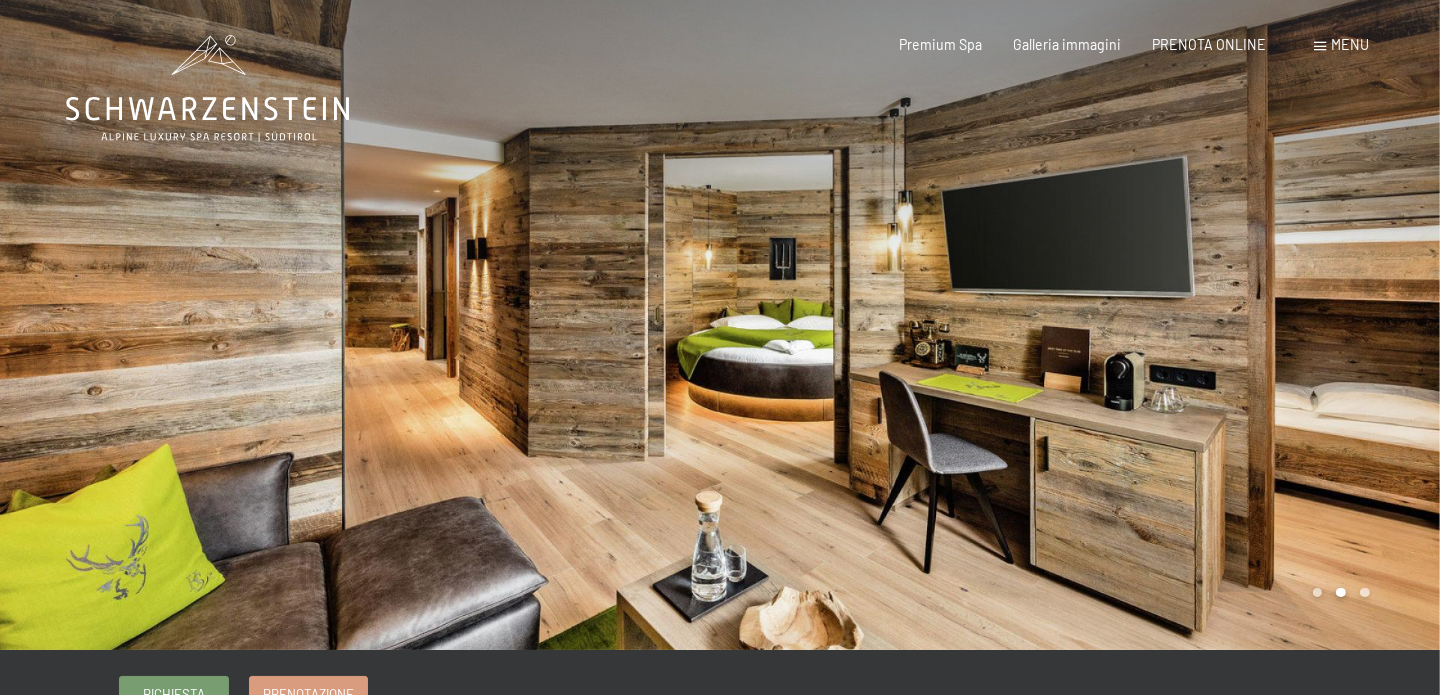 click at bounding box center [1080, 325] 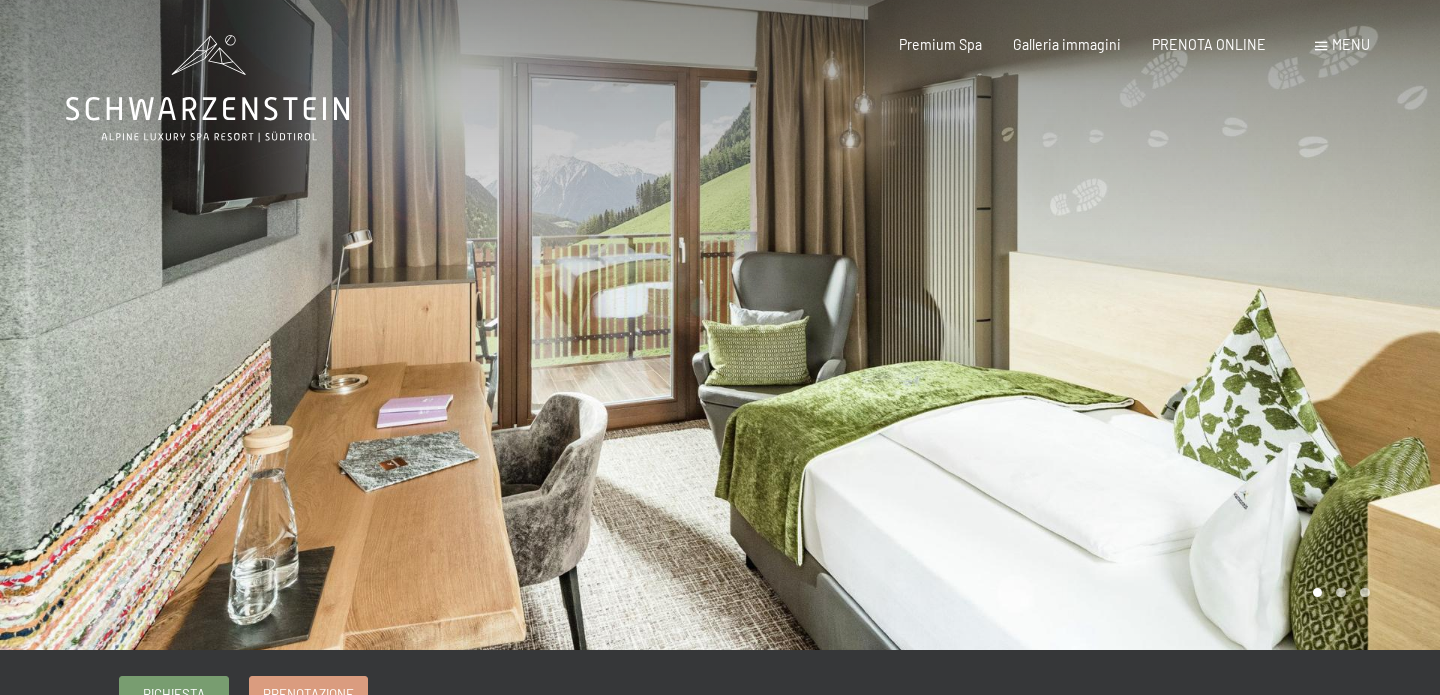 scroll, scrollTop: 0, scrollLeft: 0, axis: both 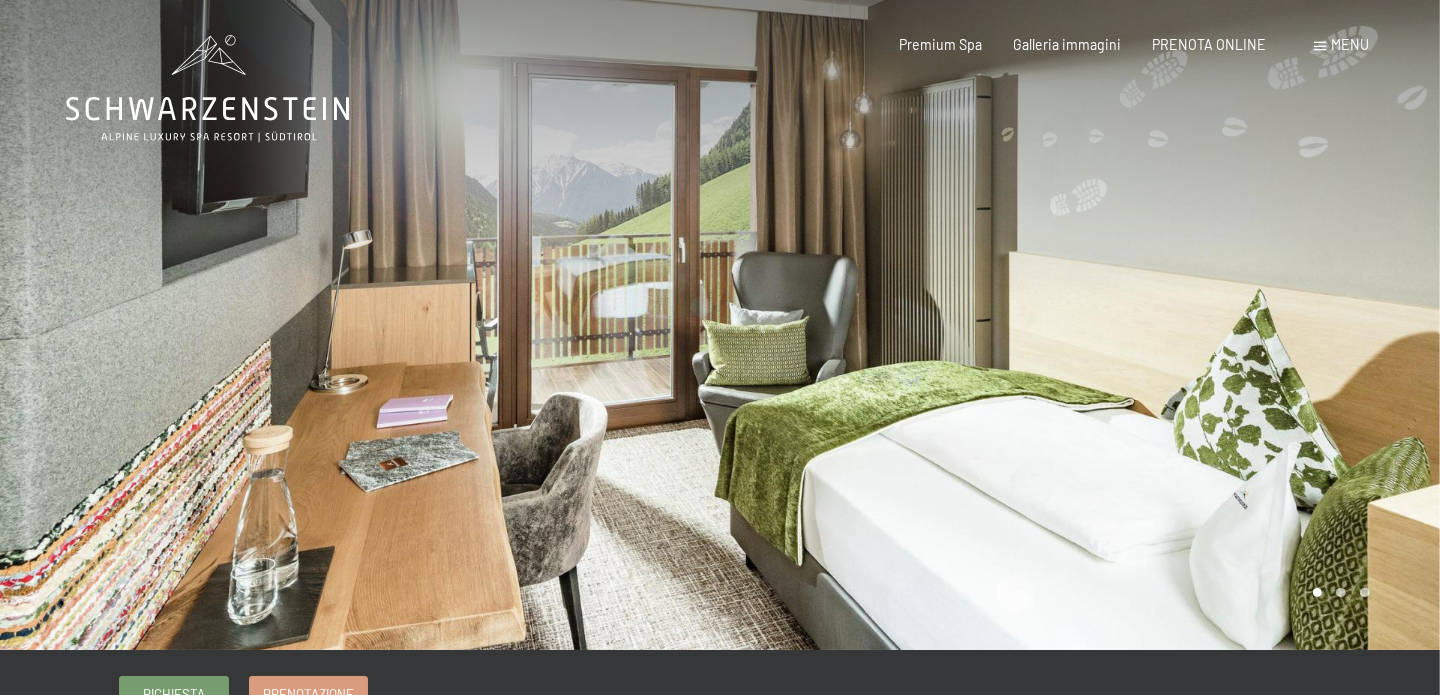 click at bounding box center (1080, 325) 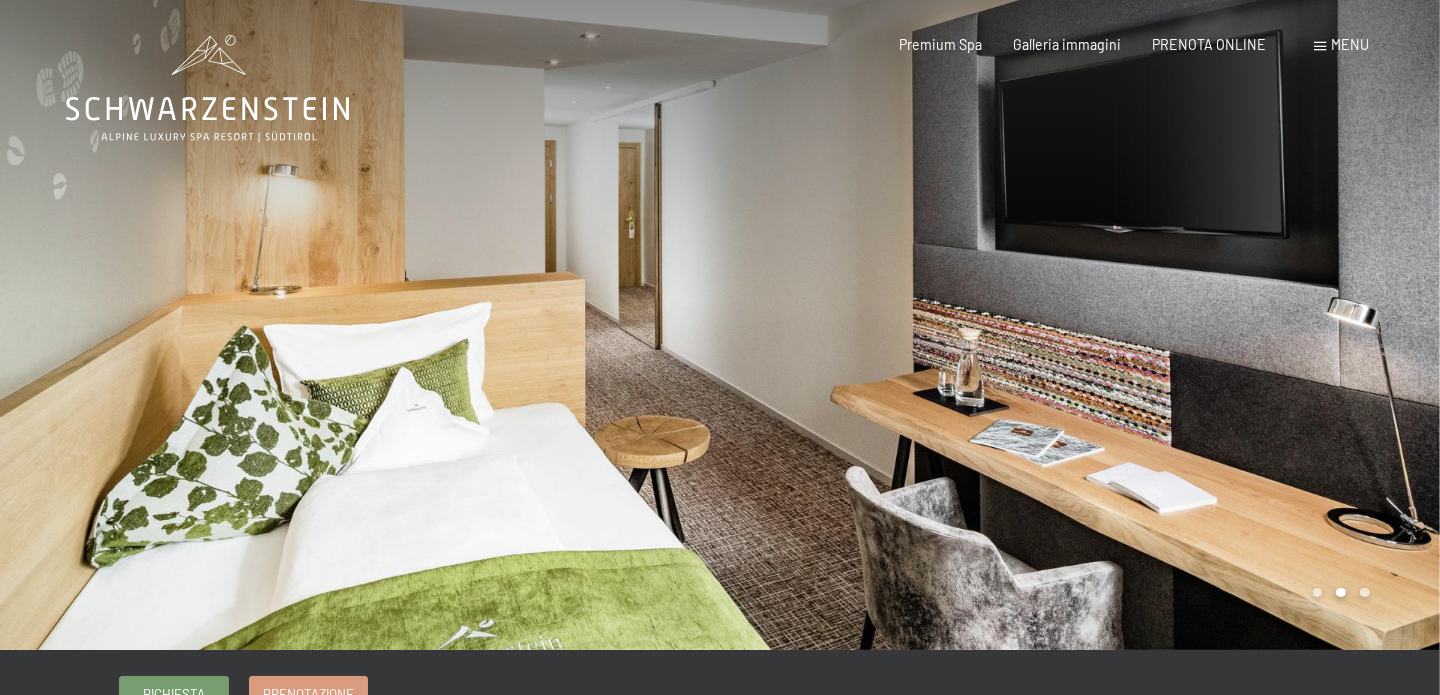 click at bounding box center (1080, 325) 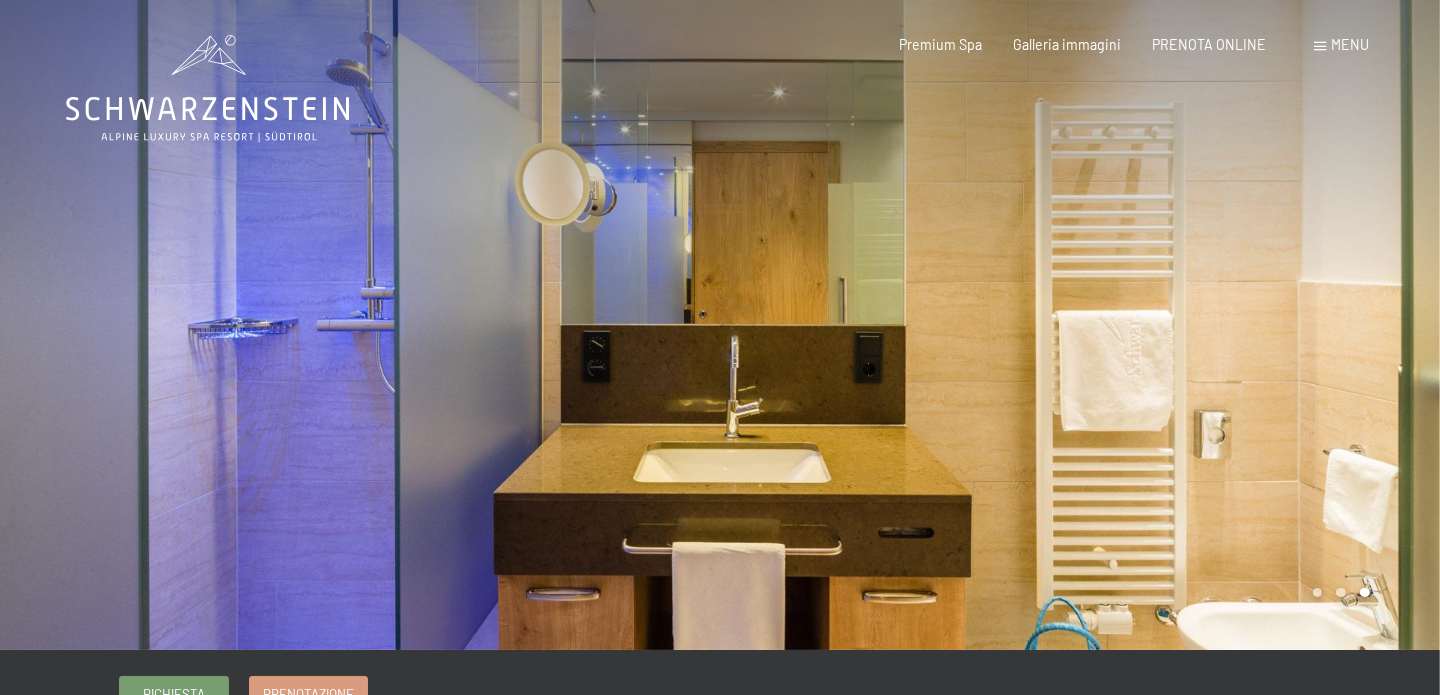 click at bounding box center (1080, 325) 